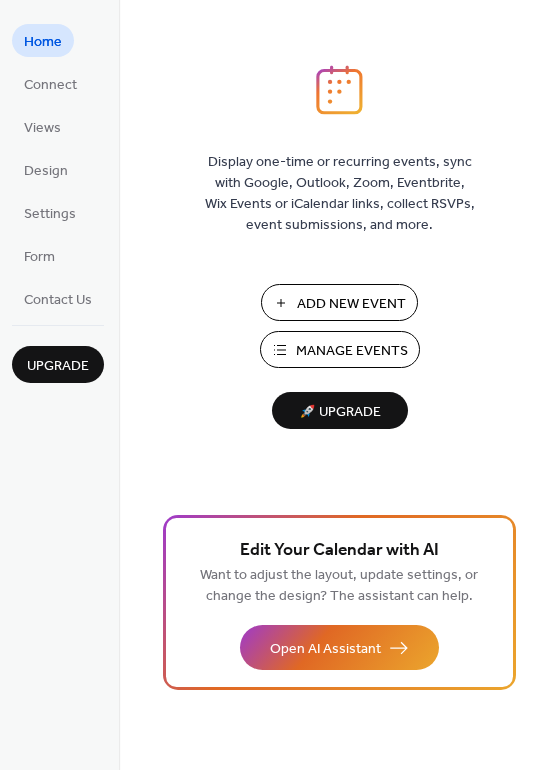 scroll, scrollTop: 0, scrollLeft: 0, axis: both 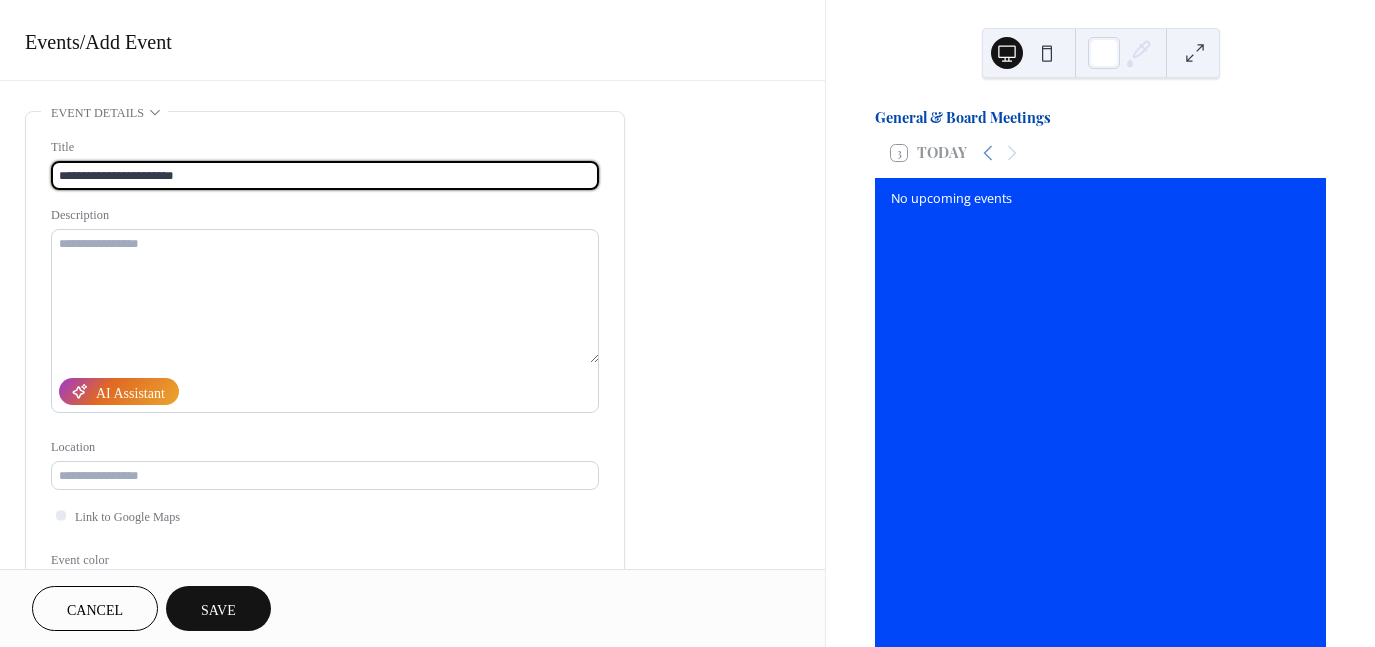 type on "**********" 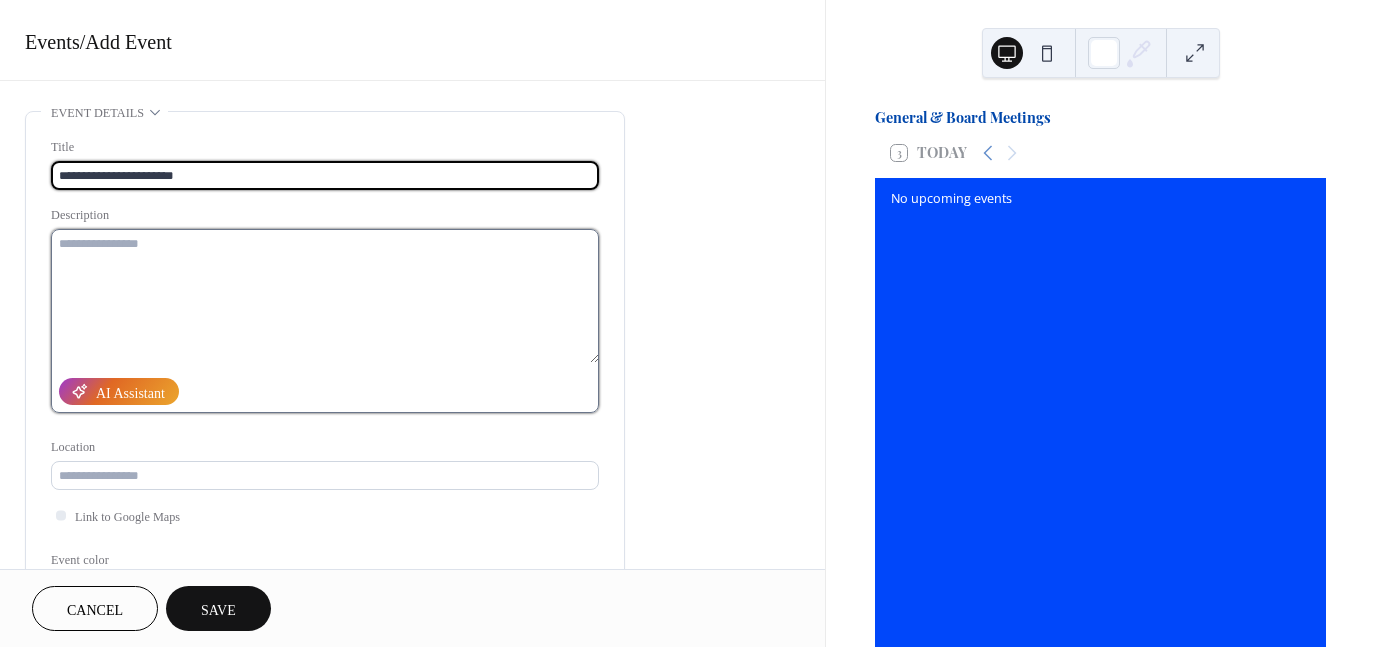 click at bounding box center (325, 296) 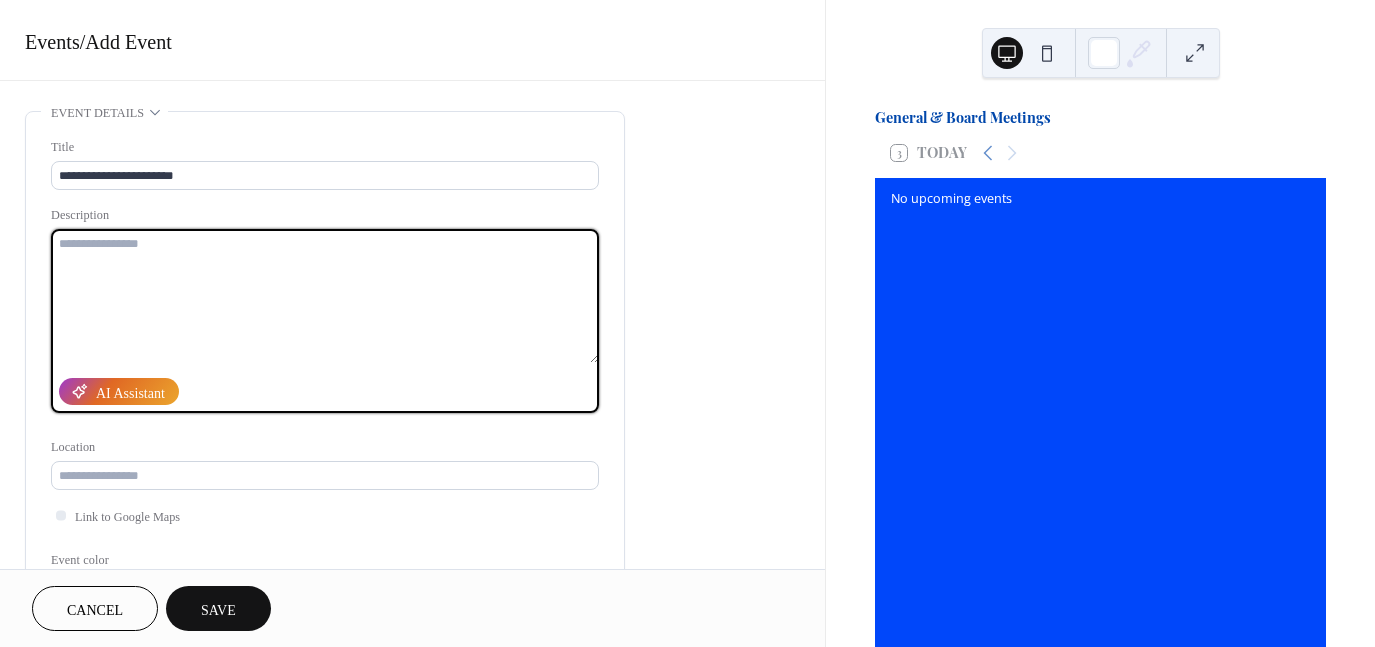paste on "**********" 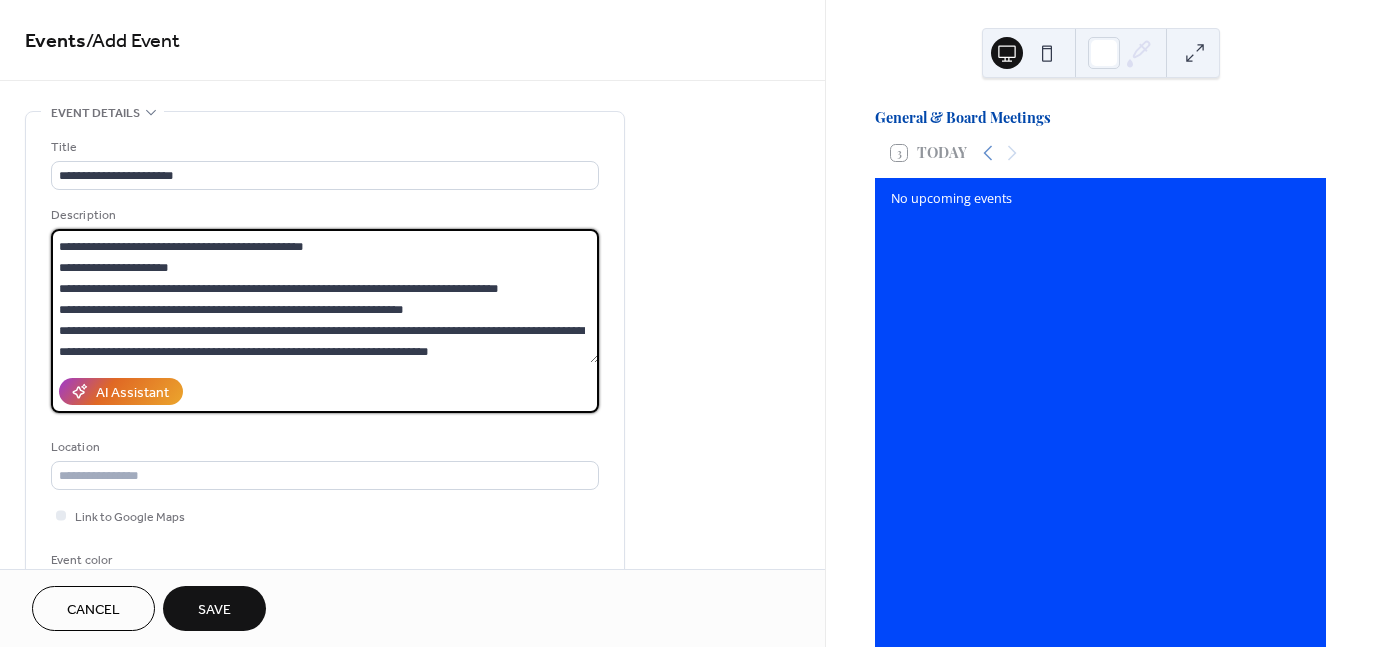 scroll, scrollTop: 84, scrollLeft: 0, axis: vertical 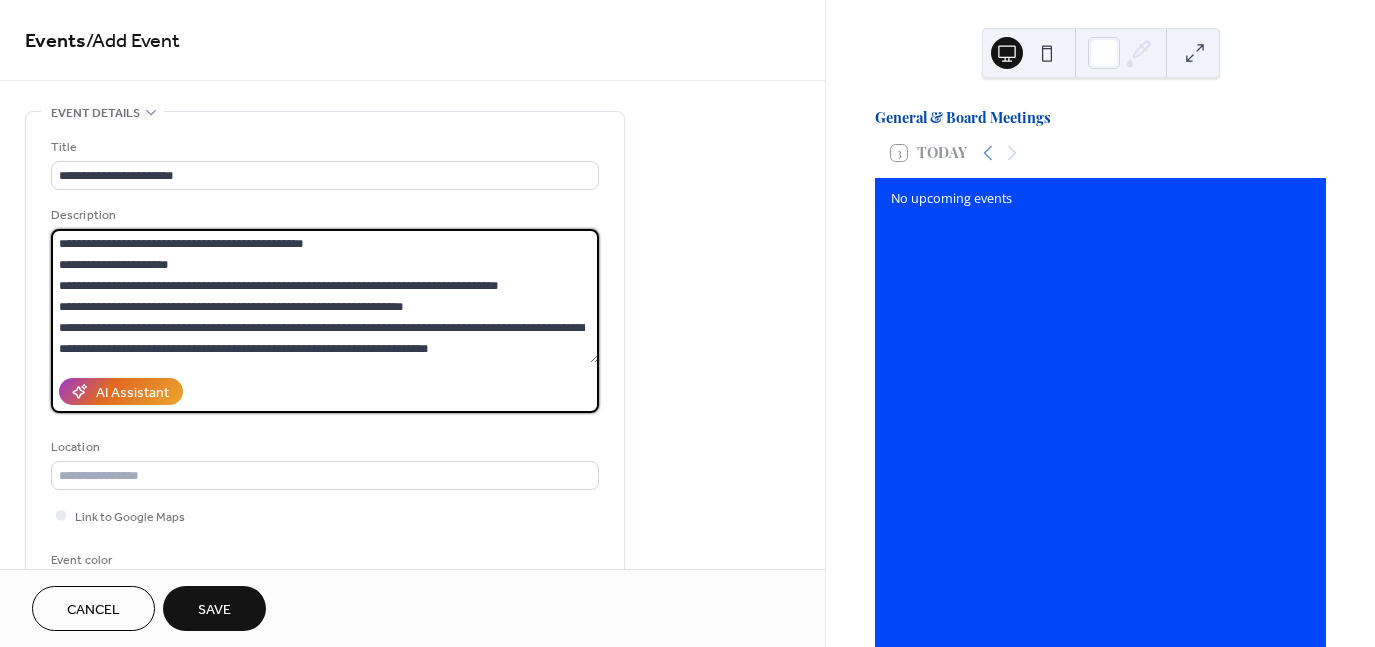 type on "**********" 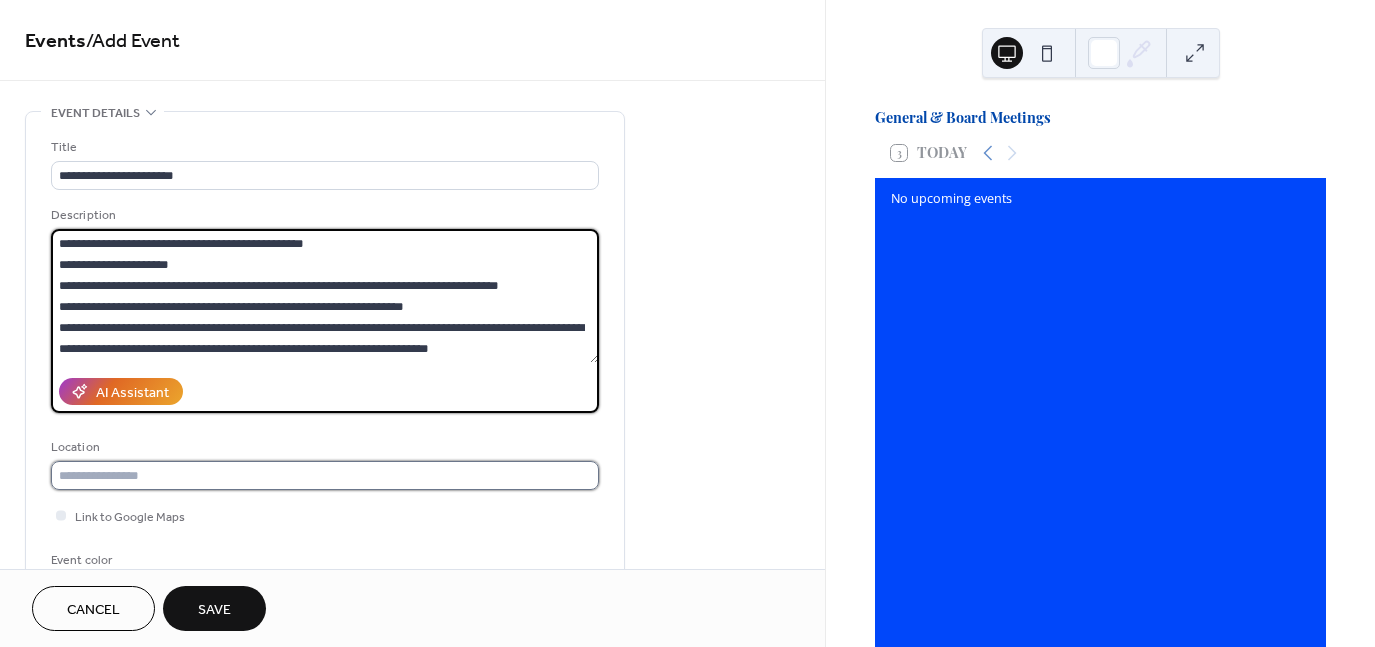click at bounding box center [325, 475] 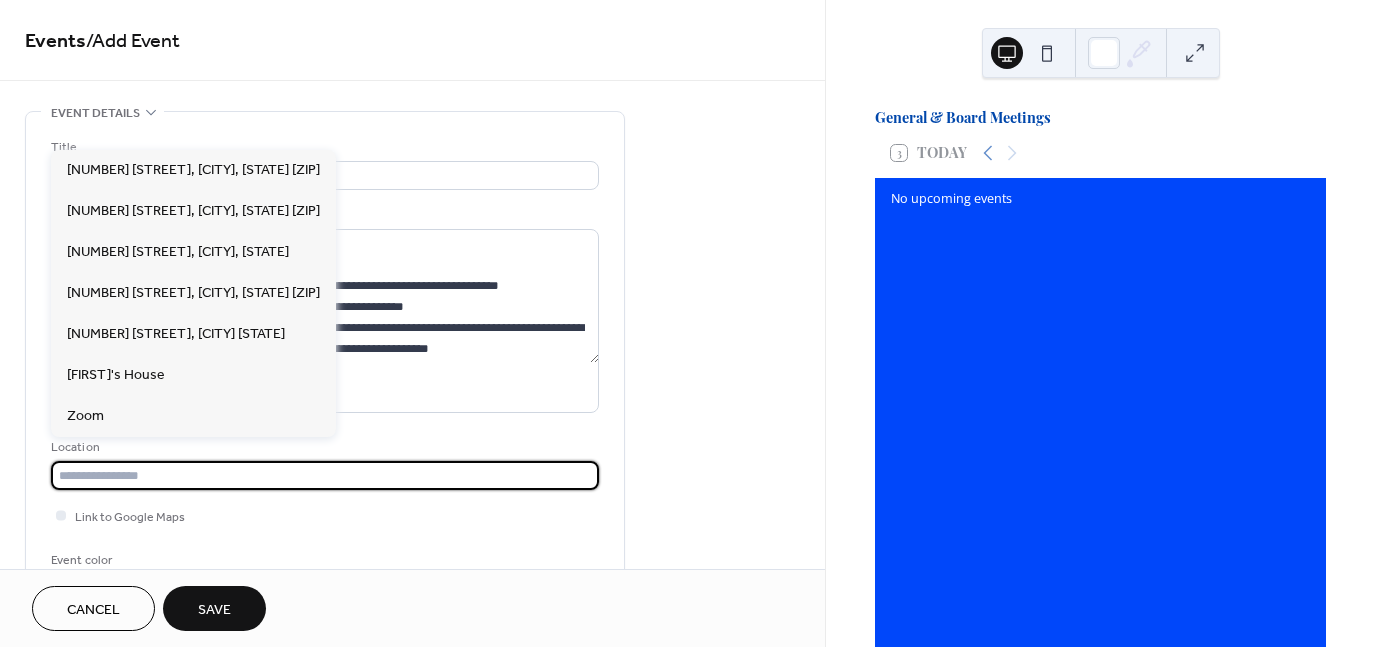paste on "**********" 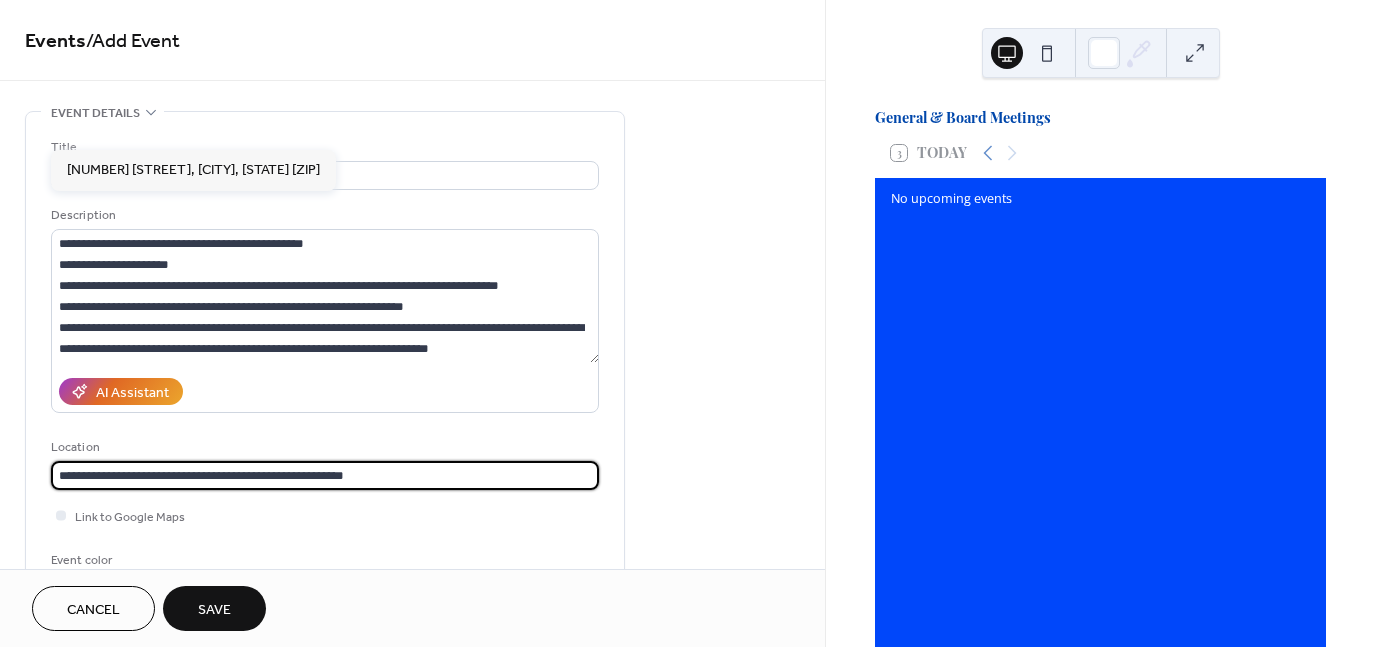 scroll, scrollTop: 99, scrollLeft: 0, axis: vertical 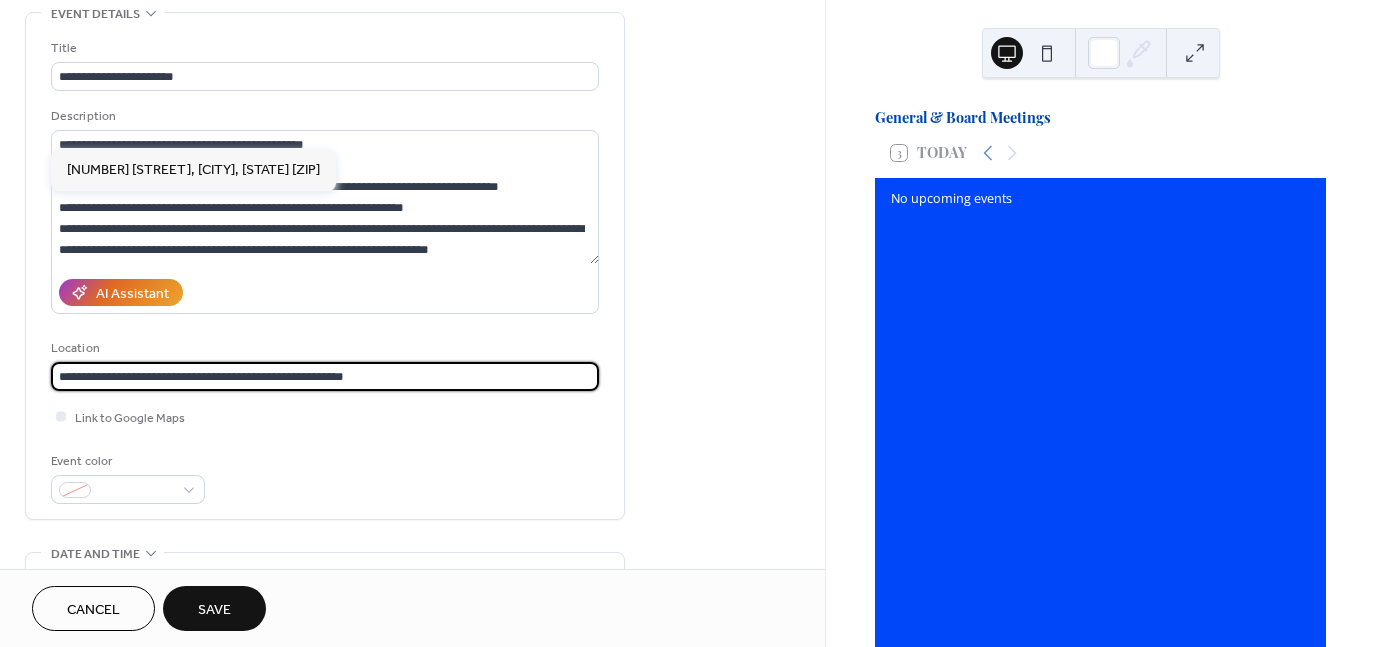drag, startPoint x: 419, startPoint y: 372, endPoint x: 268, endPoint y: 365, distance: 151.16217 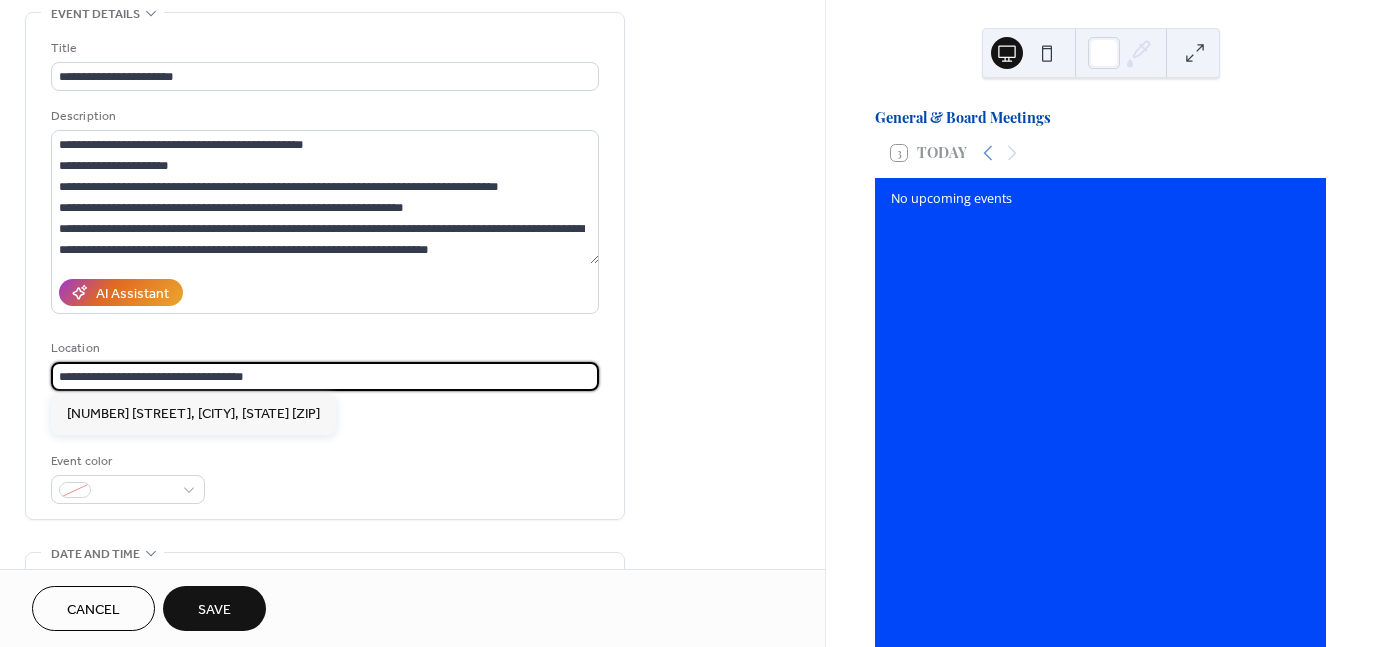 type on "**********" 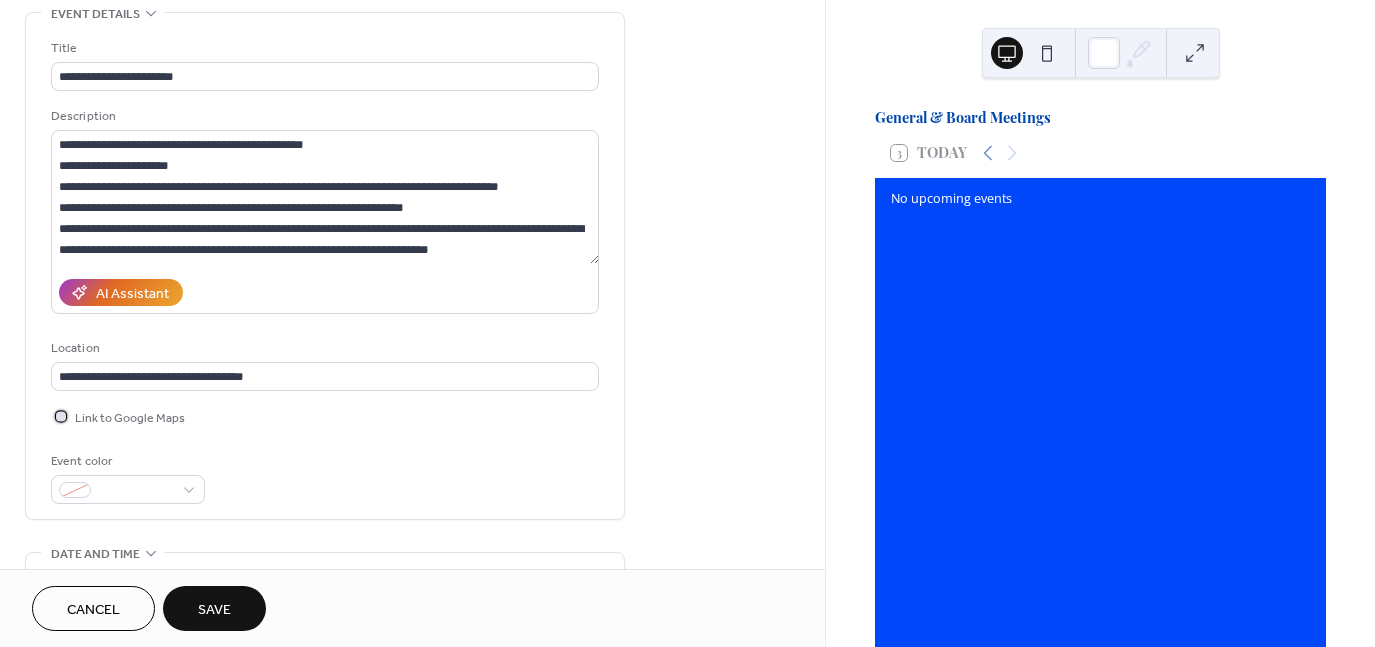 click at bounding box center [61, 416] 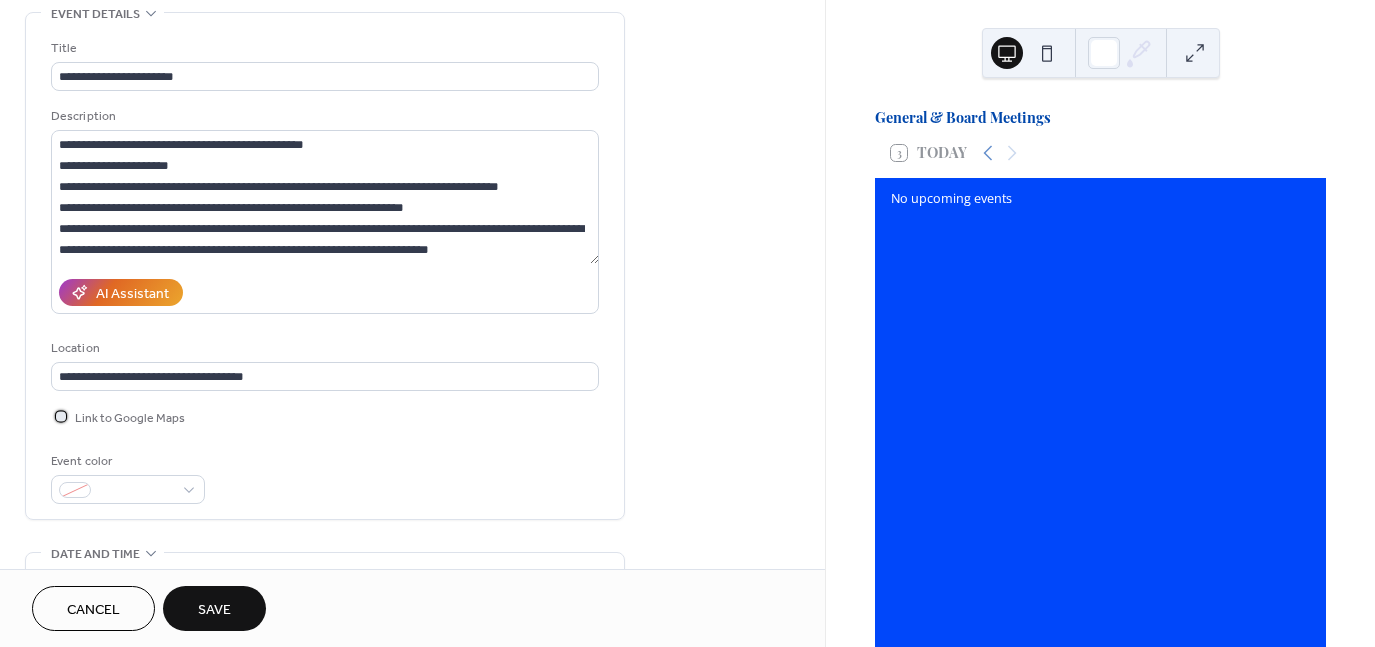 scroll, scrollTop: 168, scrollLeft: 0, axis: vertical 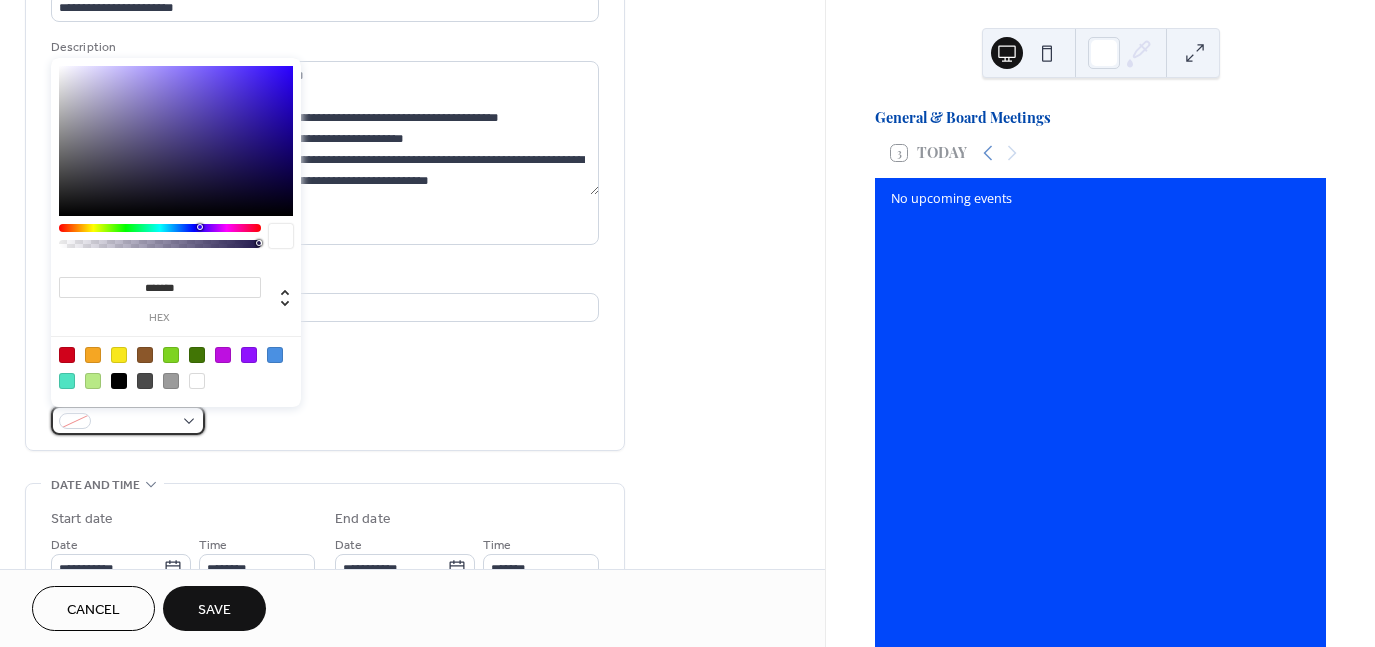 click at bounding box center [128, 420] 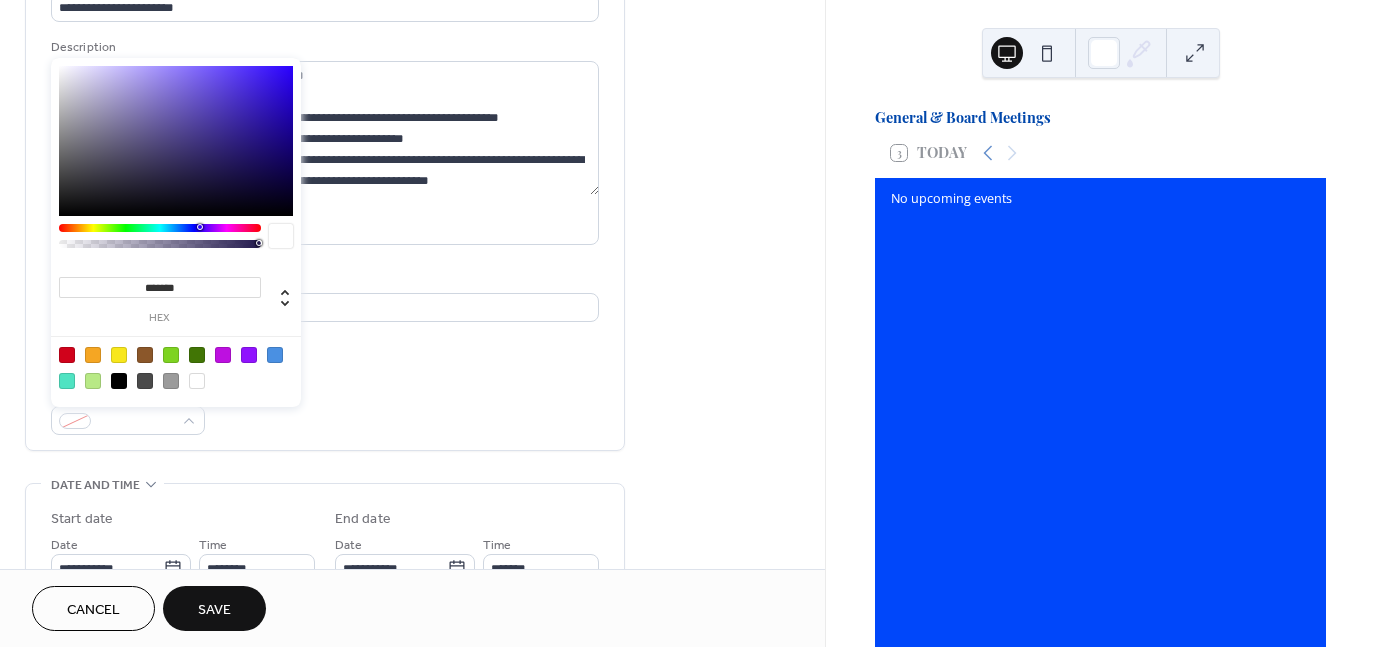 click at bounding box center (197, 381) 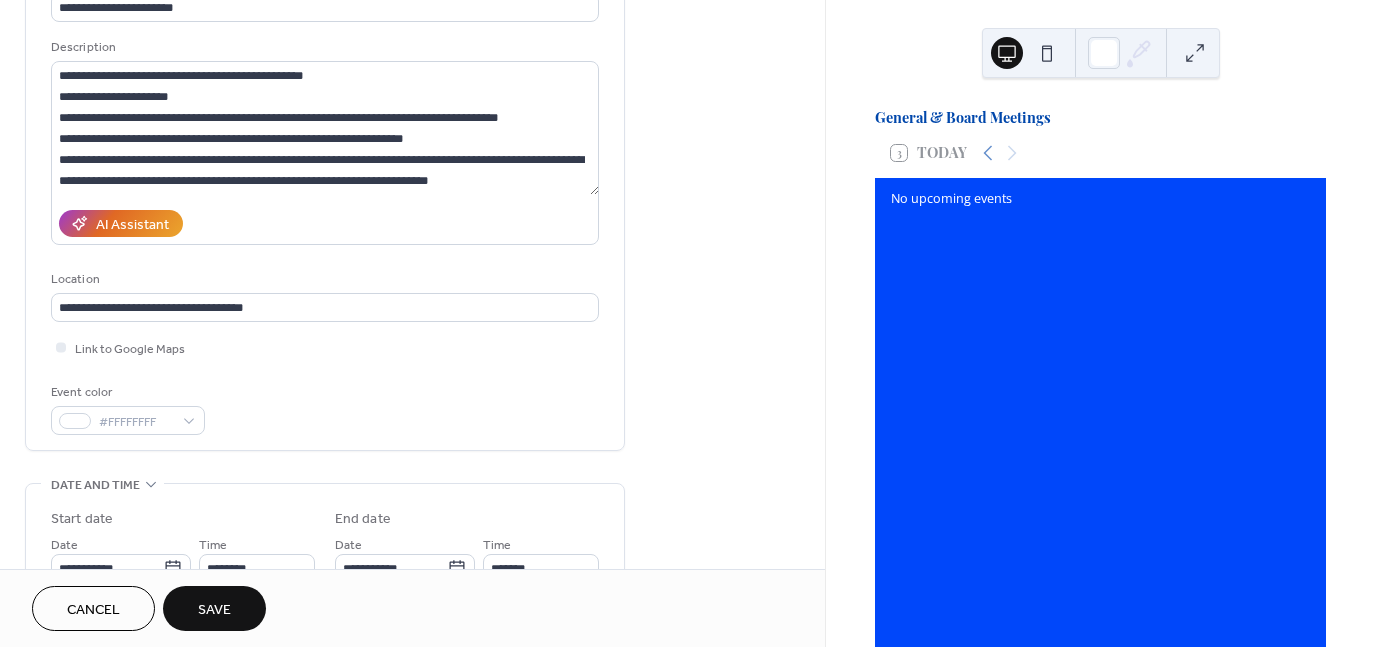 click on "Event color #FFFFFFFF" at bounding box center [325, 408] 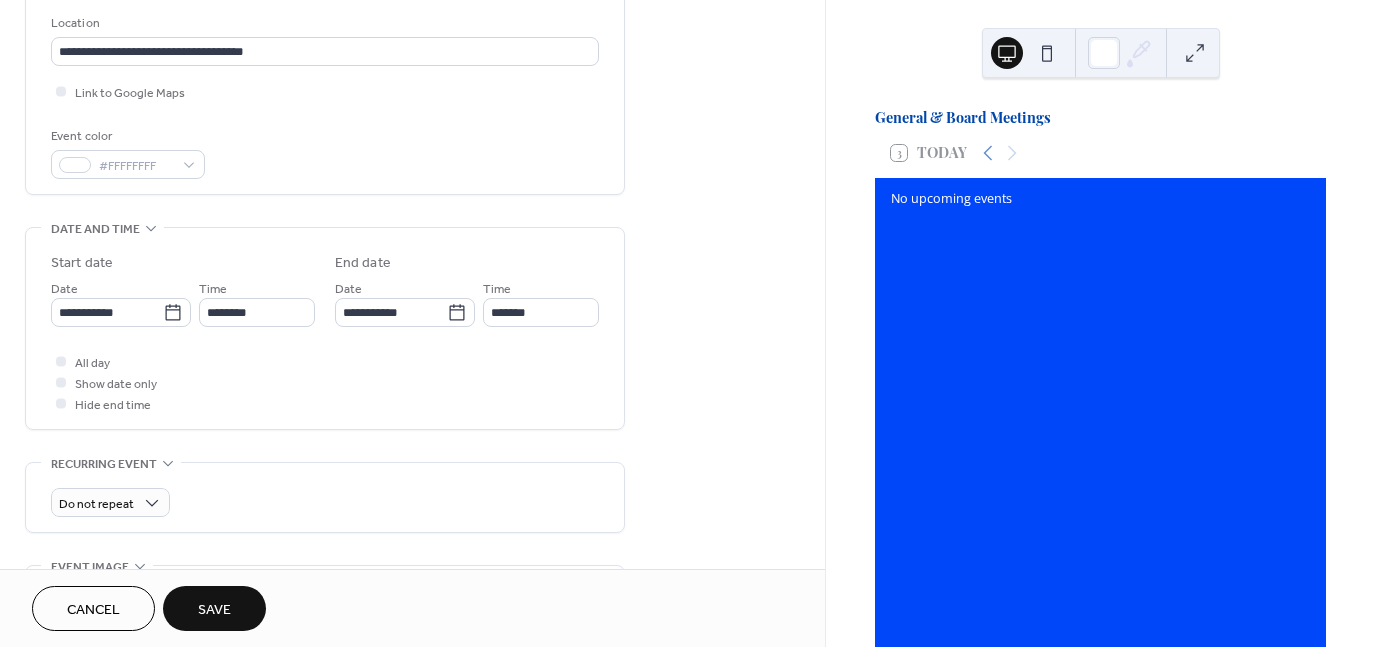 scroll, scrollTop: 480, scrollLeft: 0, axis: vertical 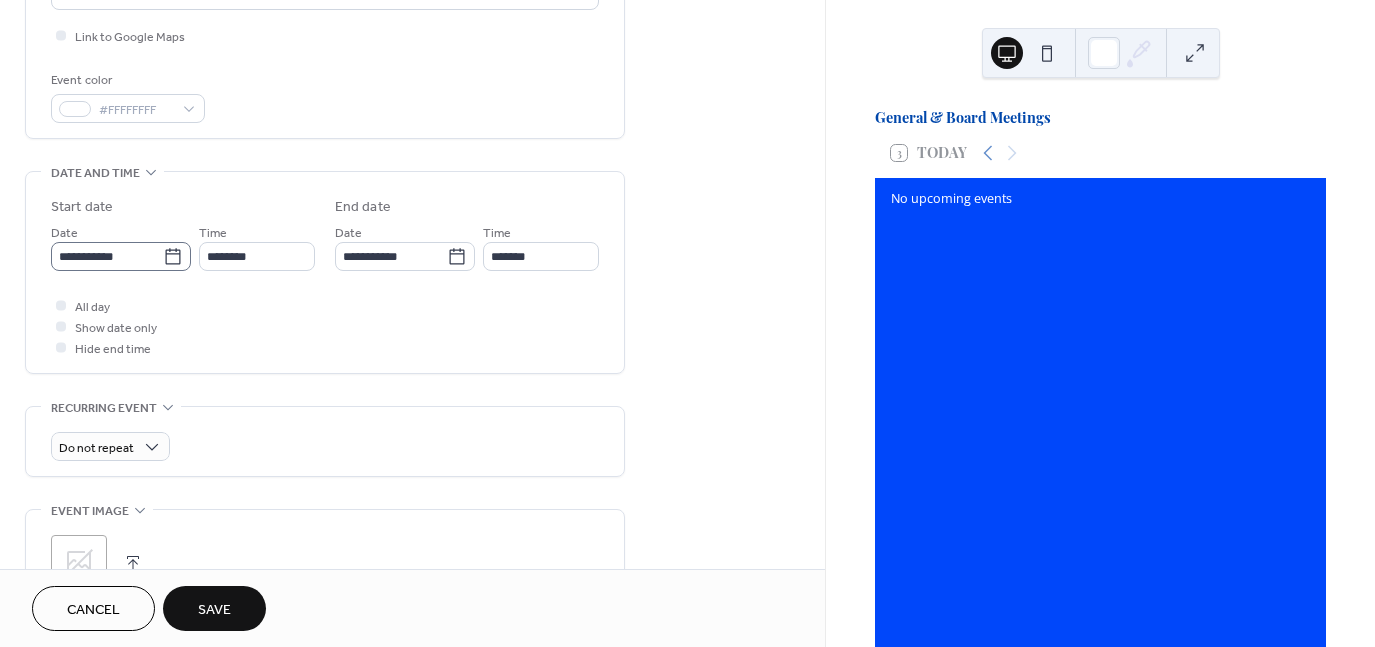 click 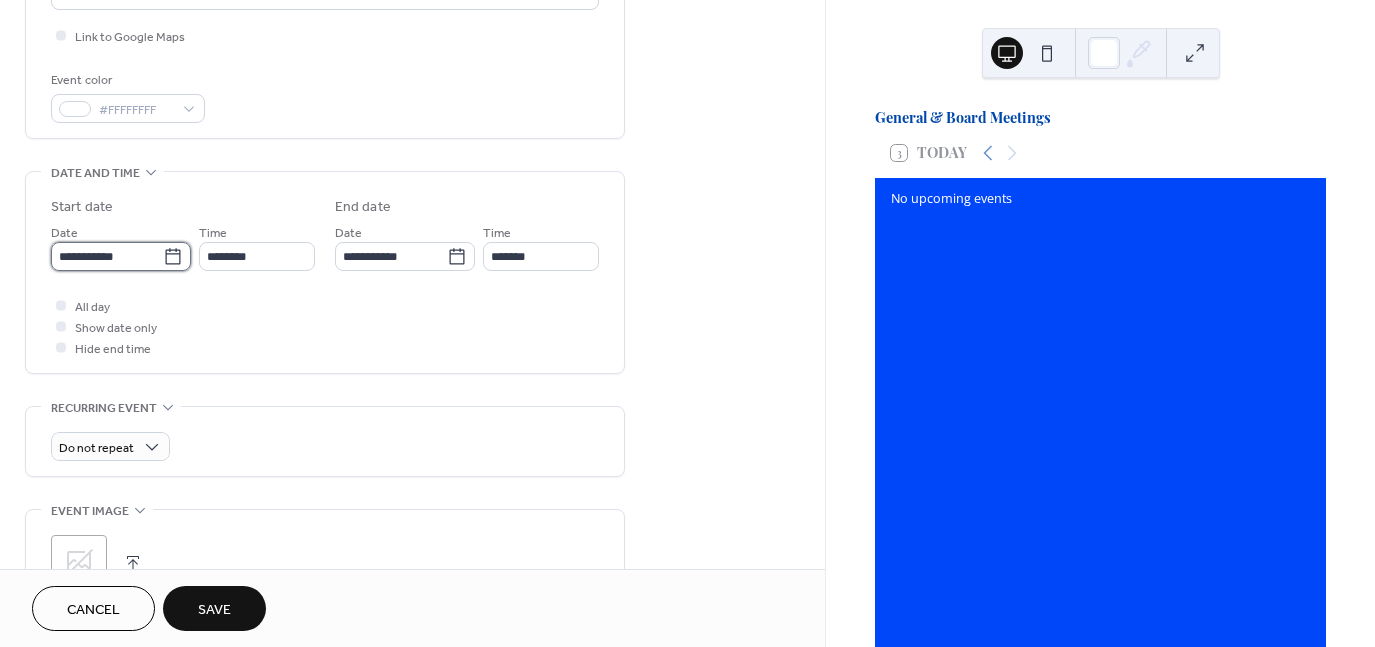 click on "**********" at bounding box center (107, 256) 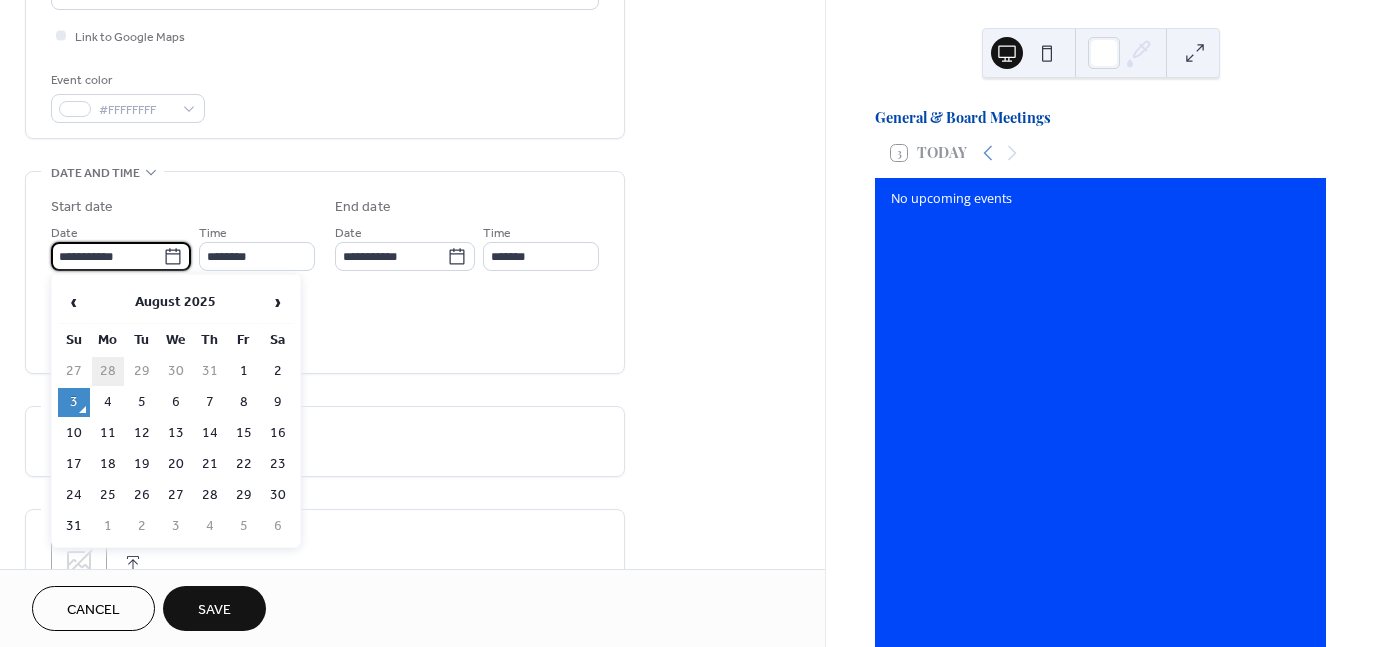 click on "28" at bounding box center (108, 371) 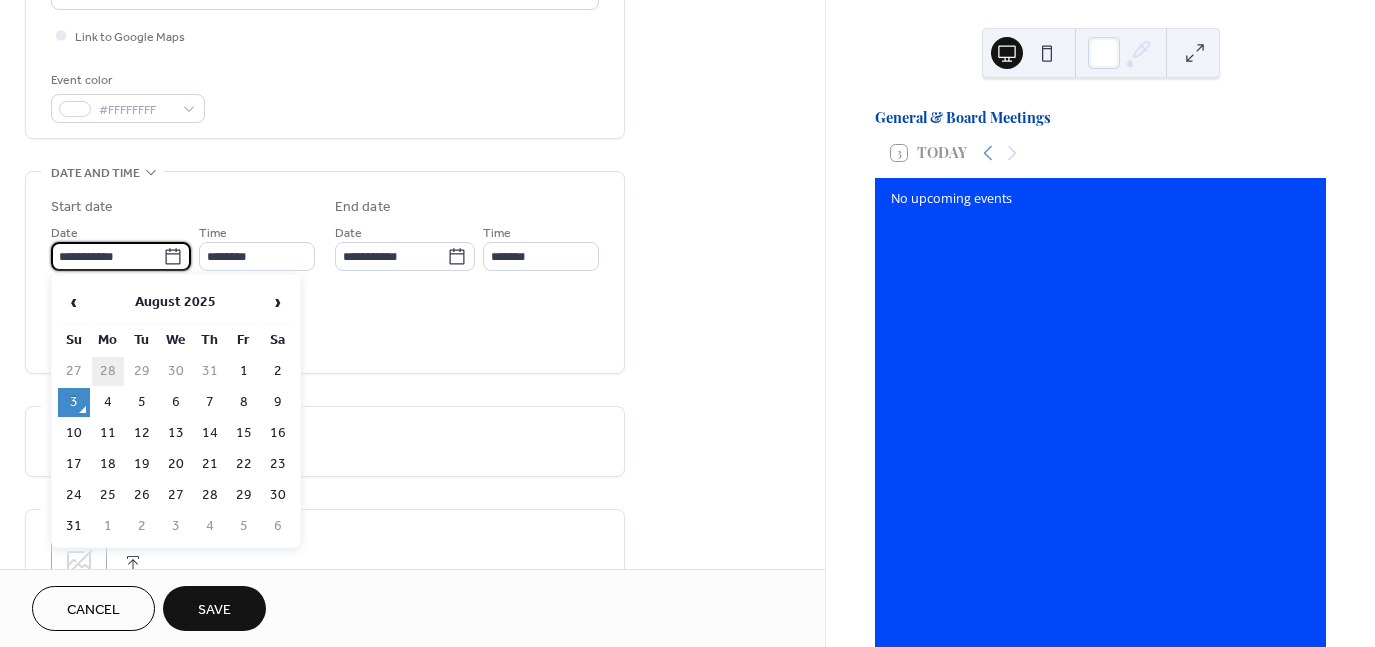 type on "**********" 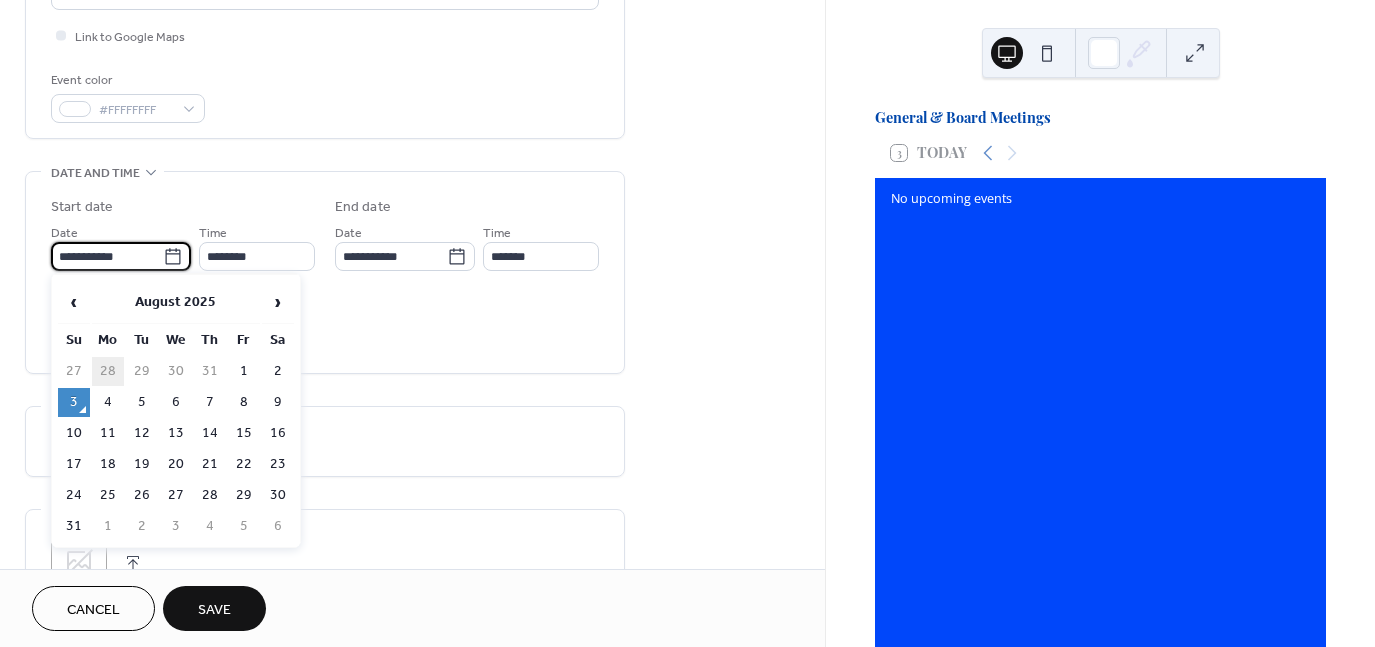 type on "**********" 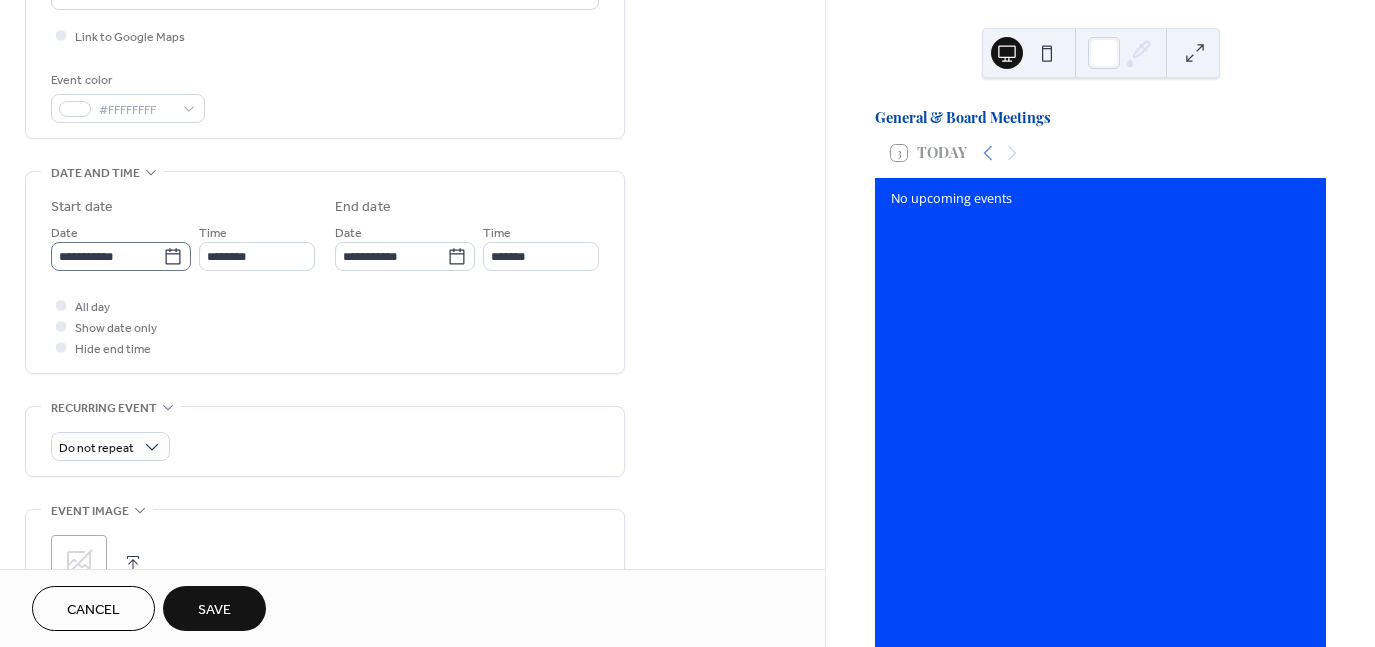click 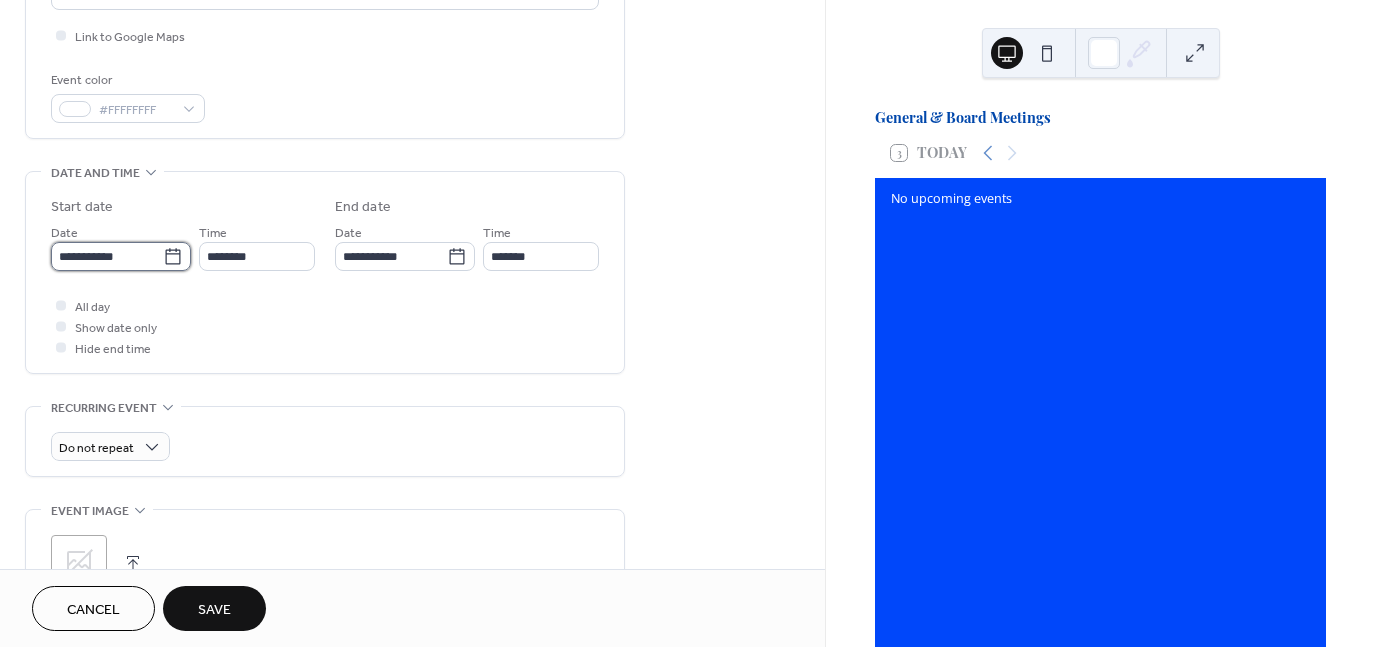 click on "**********" at bounding box center (107, 256) 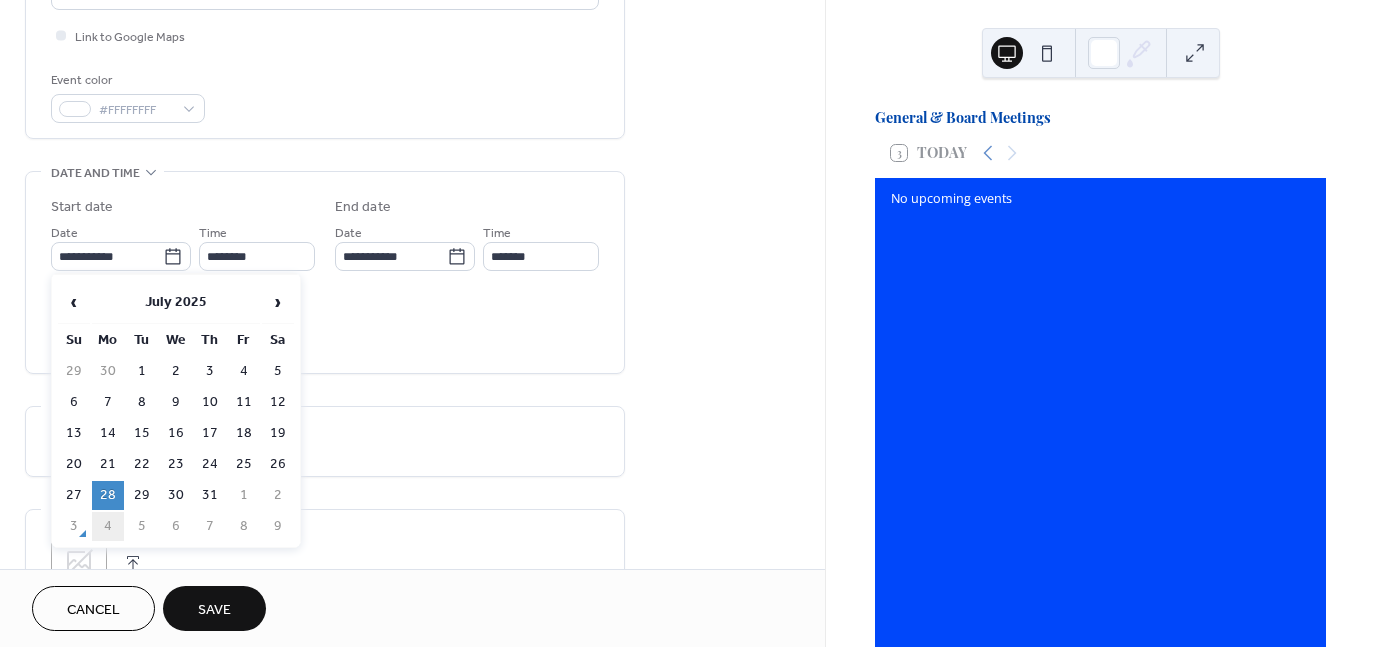 click on "4" at bounding box center (108, 526) 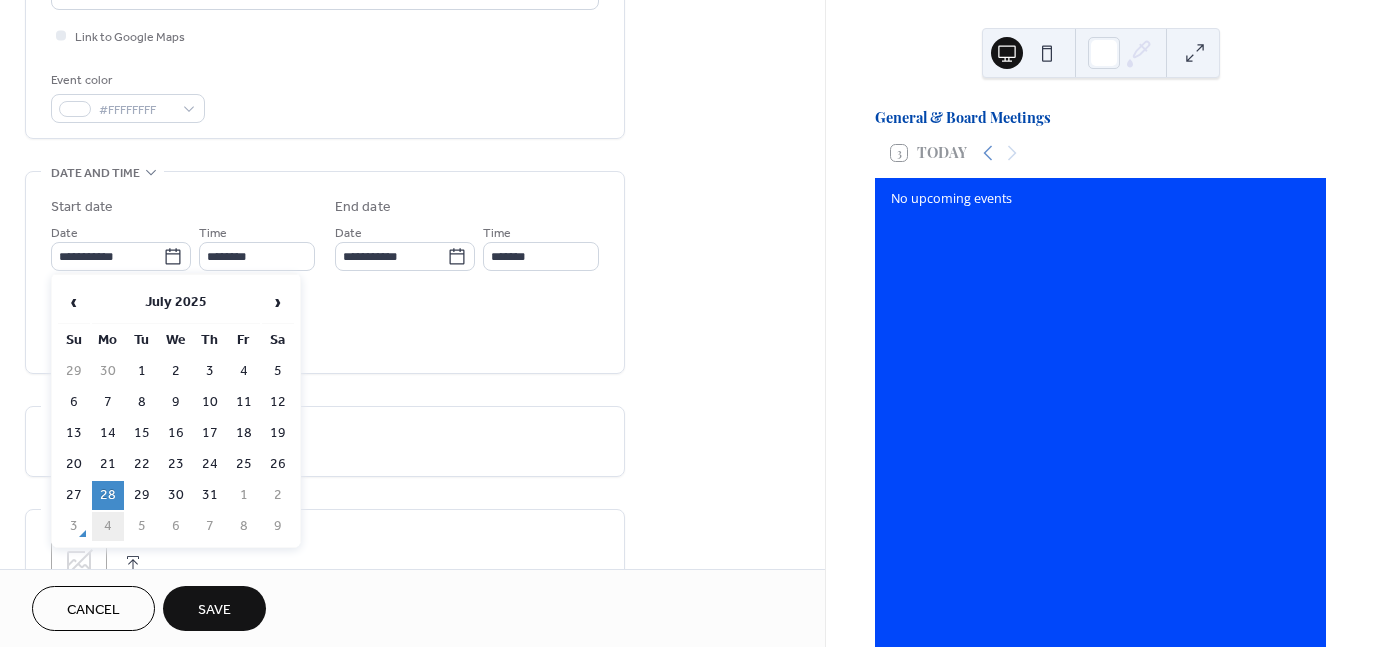 type on "**********" 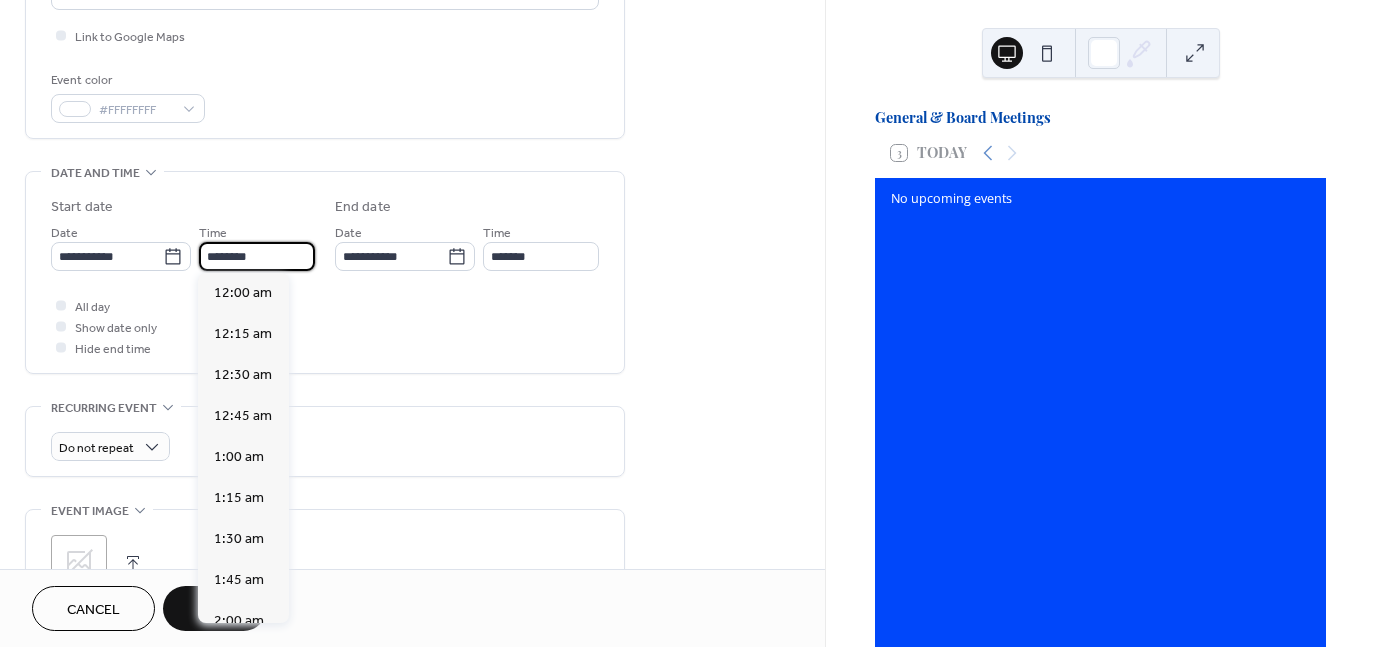 click on "********" at bounding box center [257, 256] 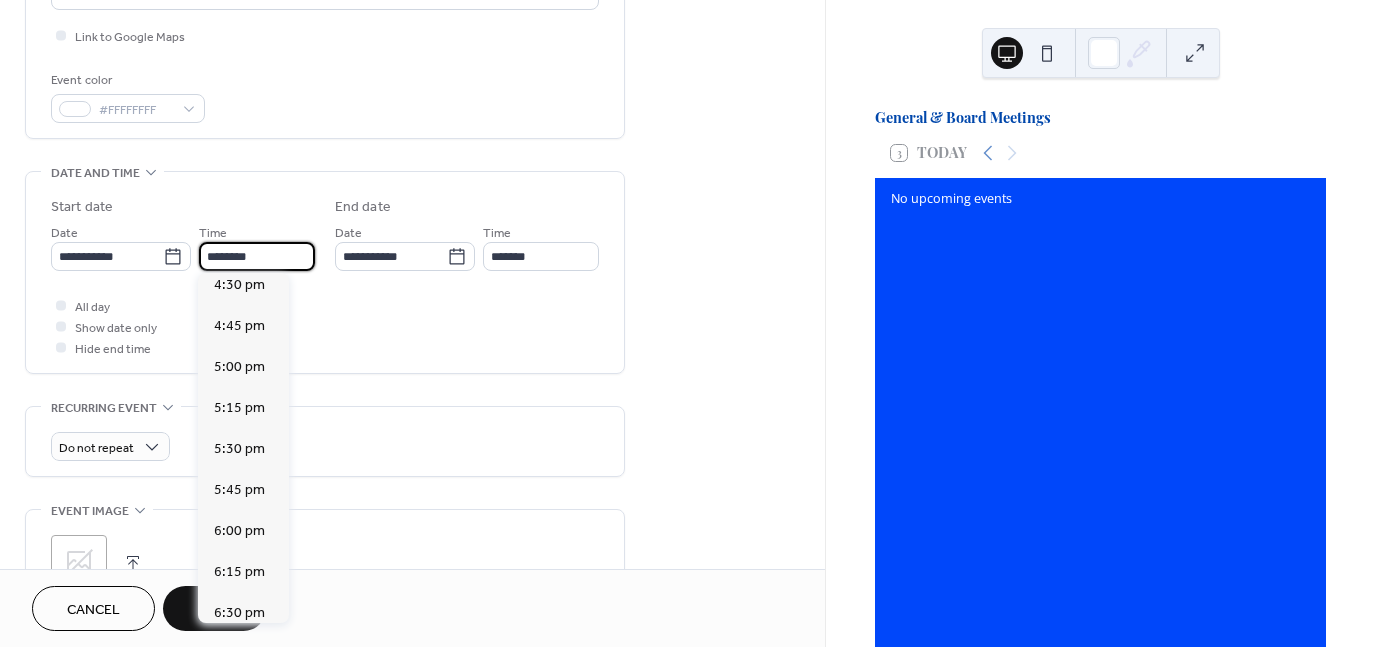 scroll, scrollTop: 2940, scrollLeft: 0, axis: vertical 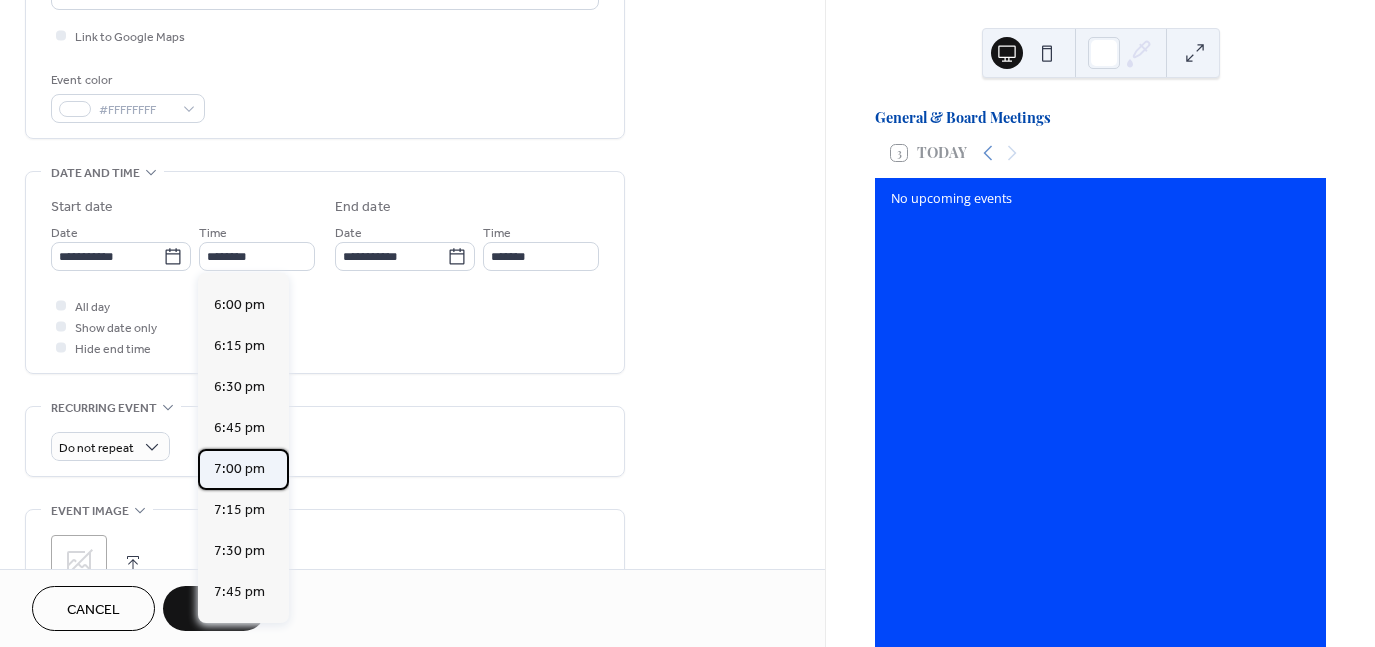 click on "7:00 pm" at bounding box center [239, 469] 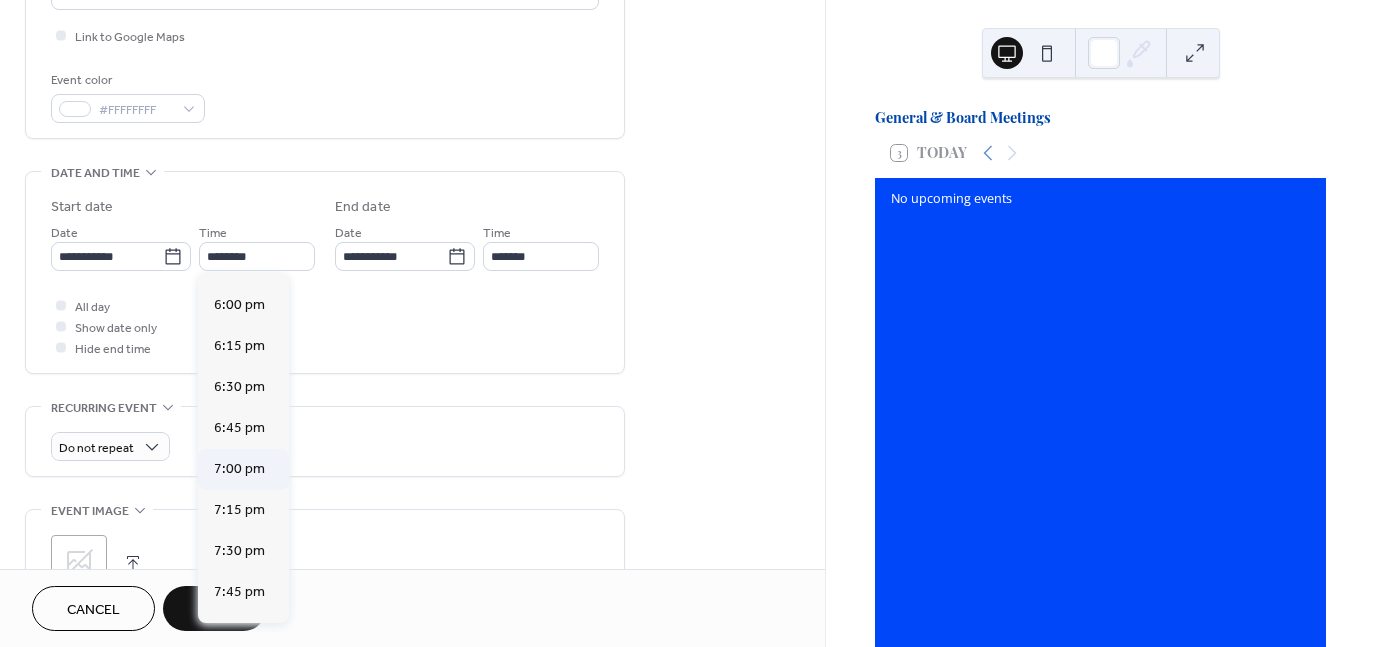 type on "*******" 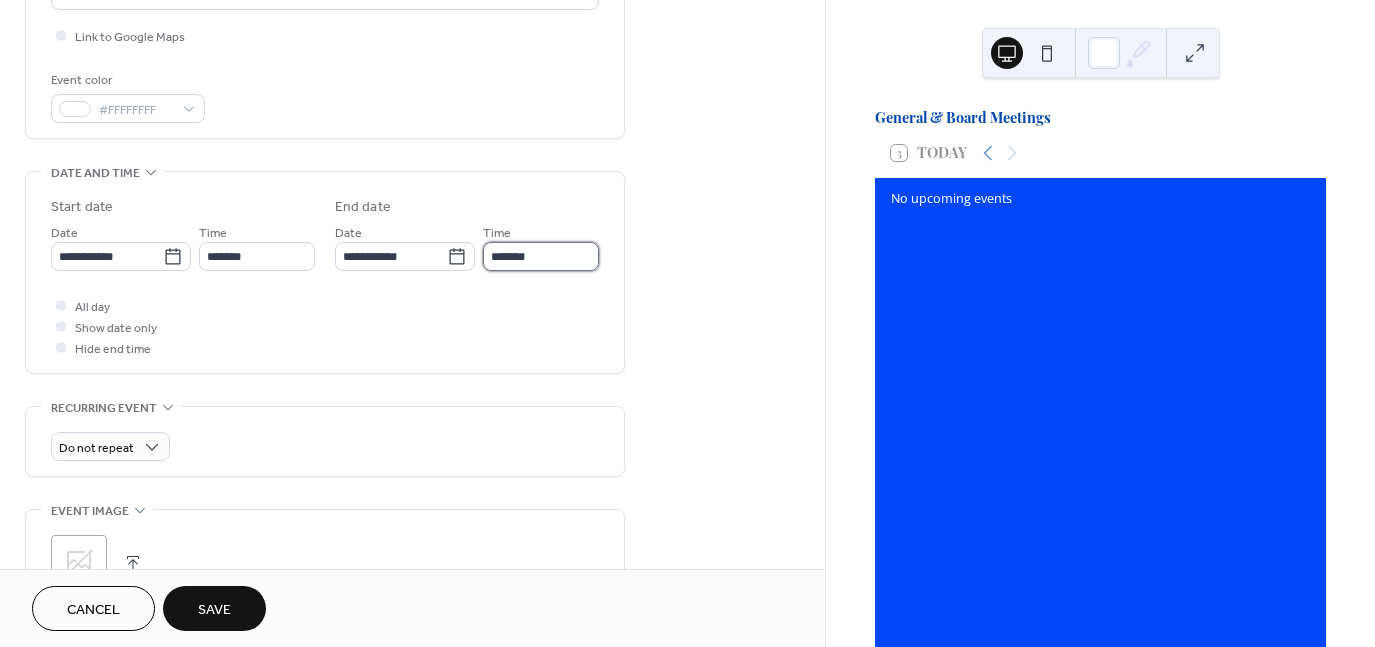 click on "*******" at bounding box center [541, 256] 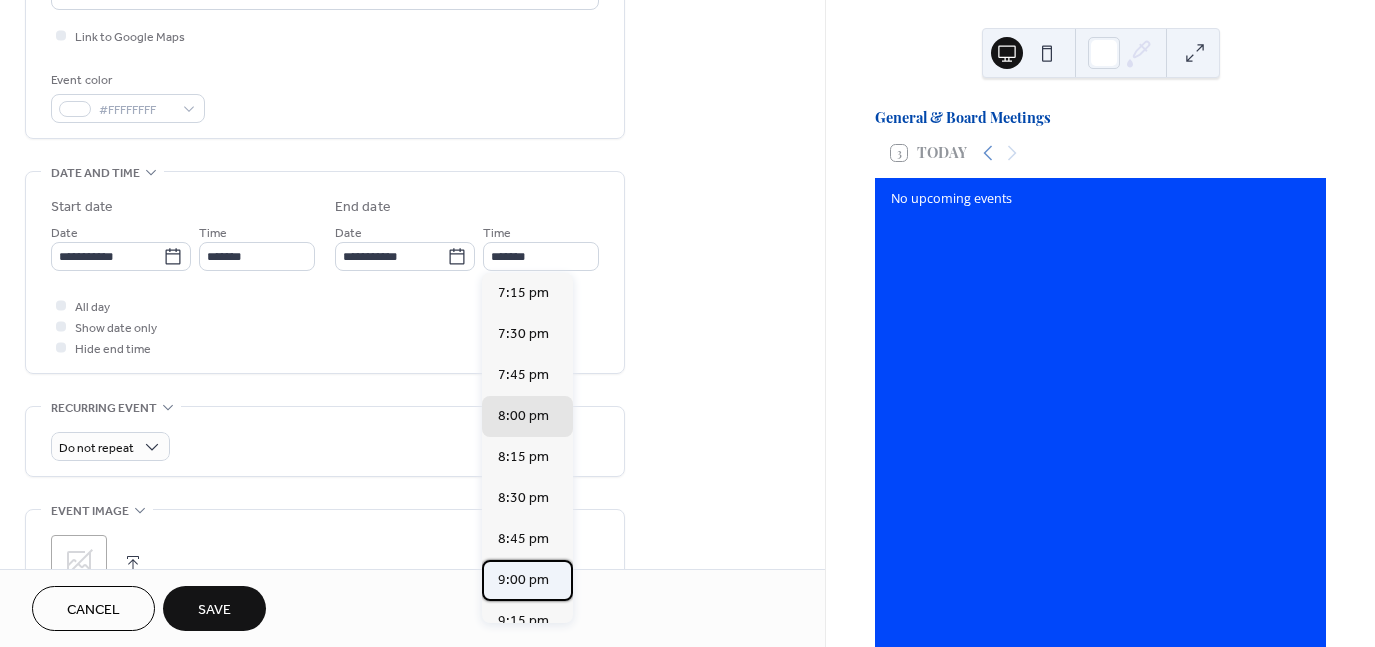 click on "9:00 pm" at bounding box center [523, 580] 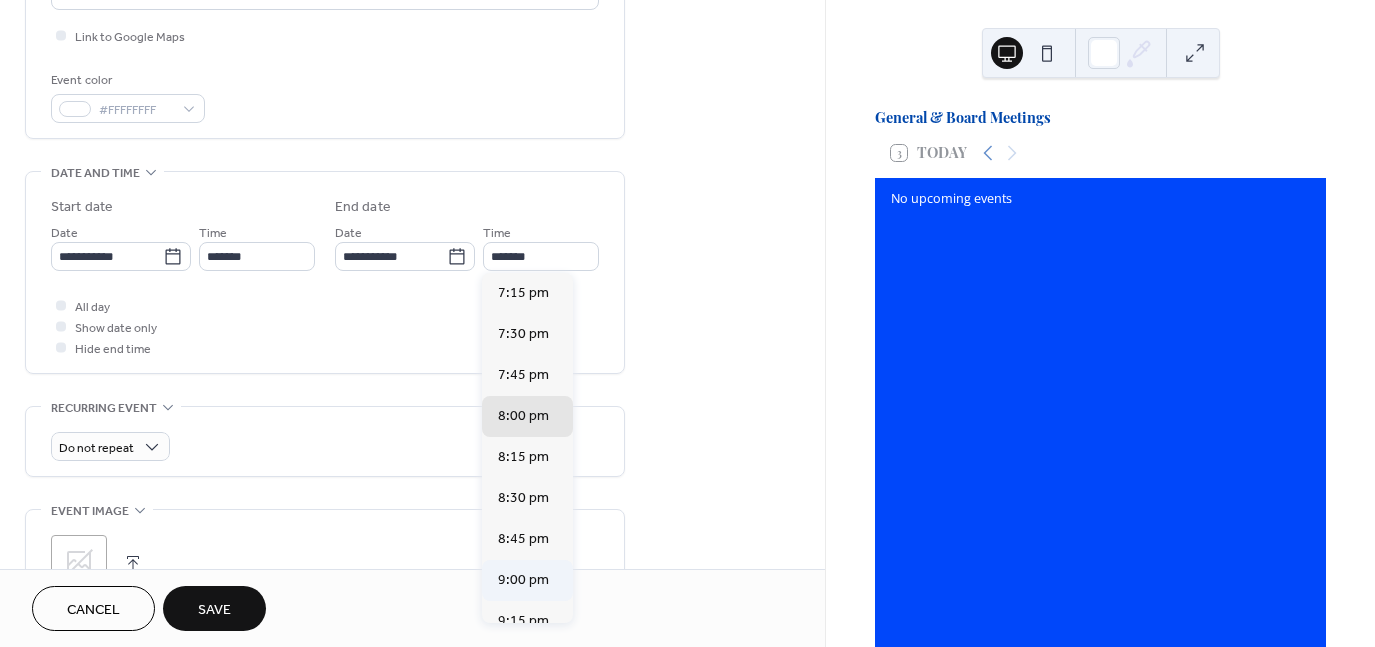 type on "*******" 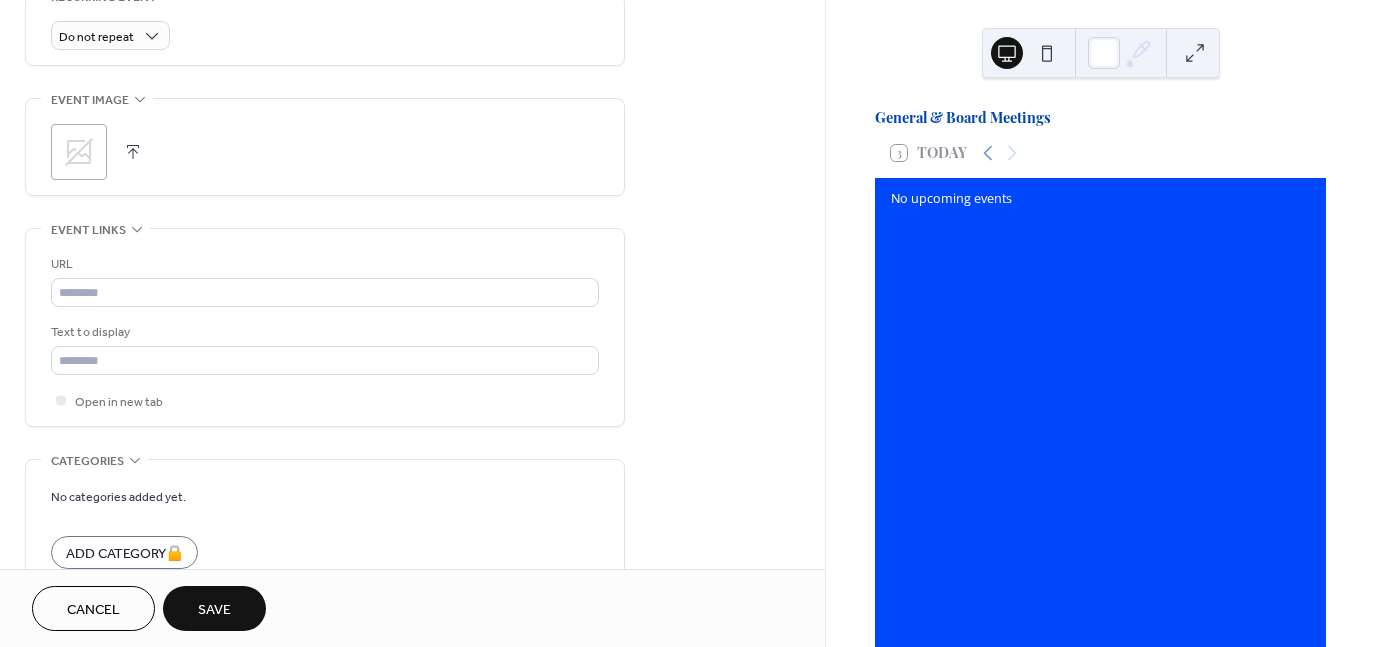 scroll, scrollTop: 892, scrollLeft: 0, axis: vertical 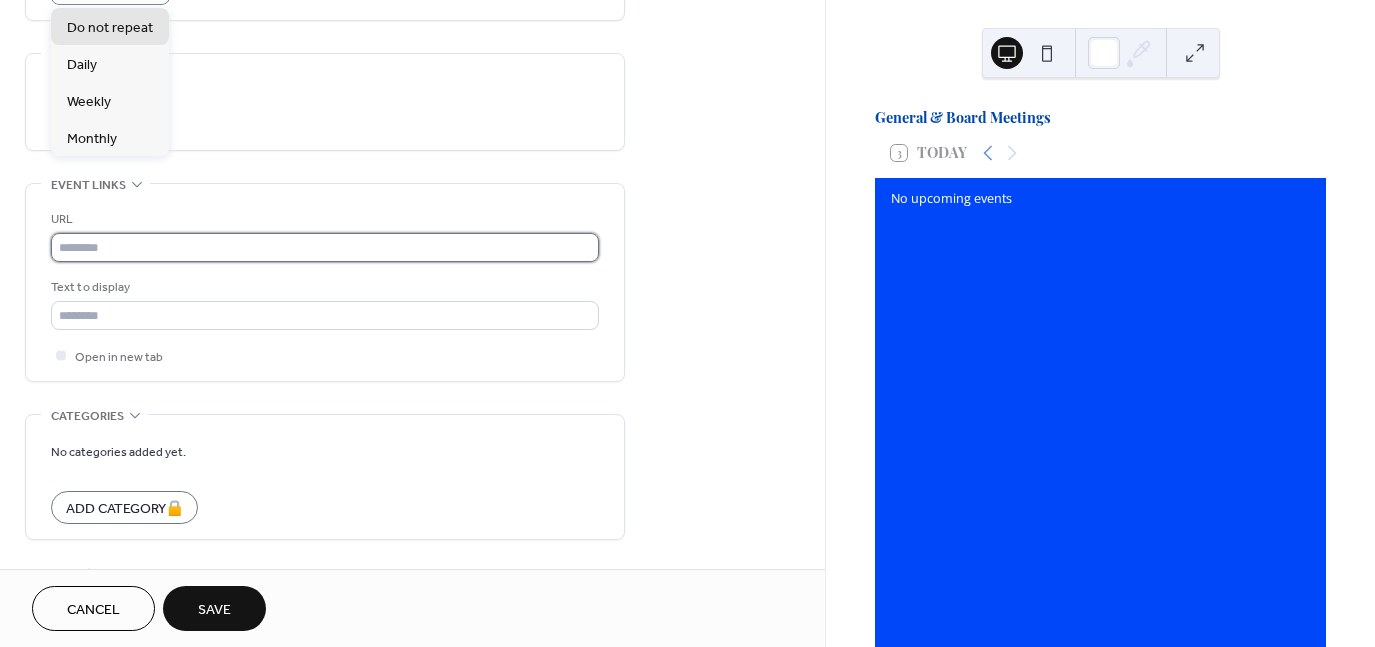 click at bounding box center [325, 247] 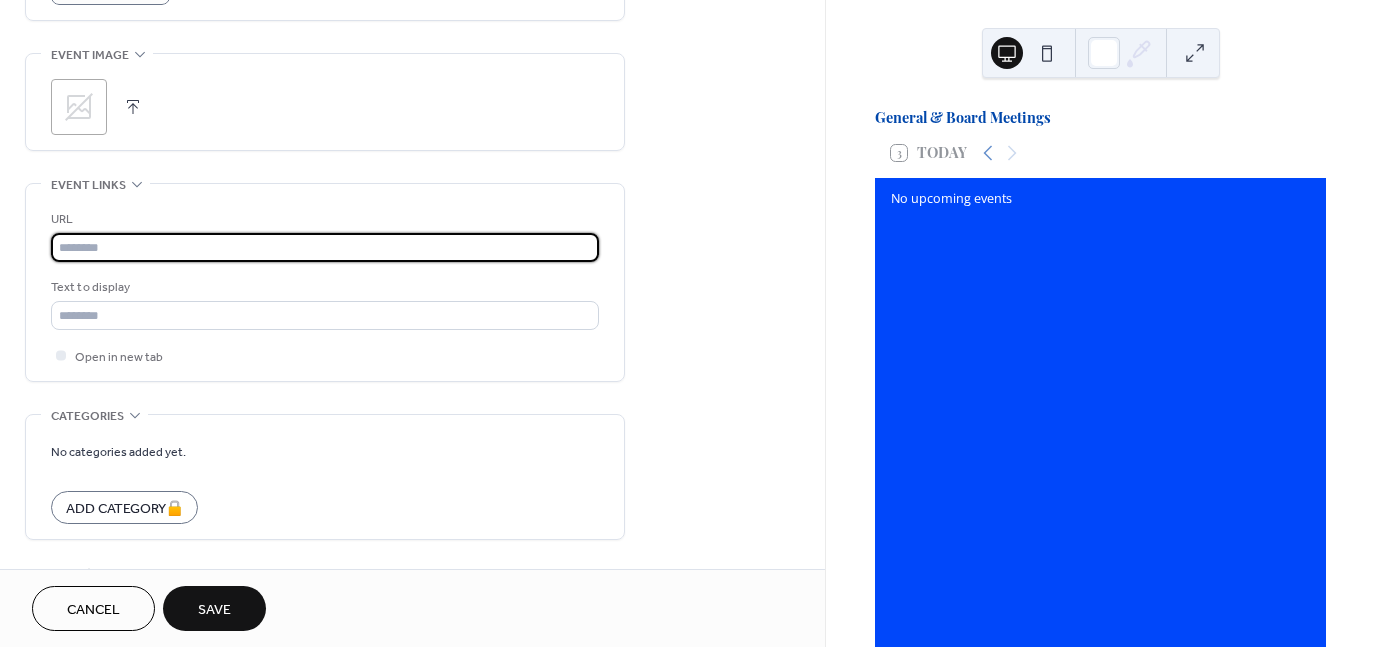 paste on "**********" 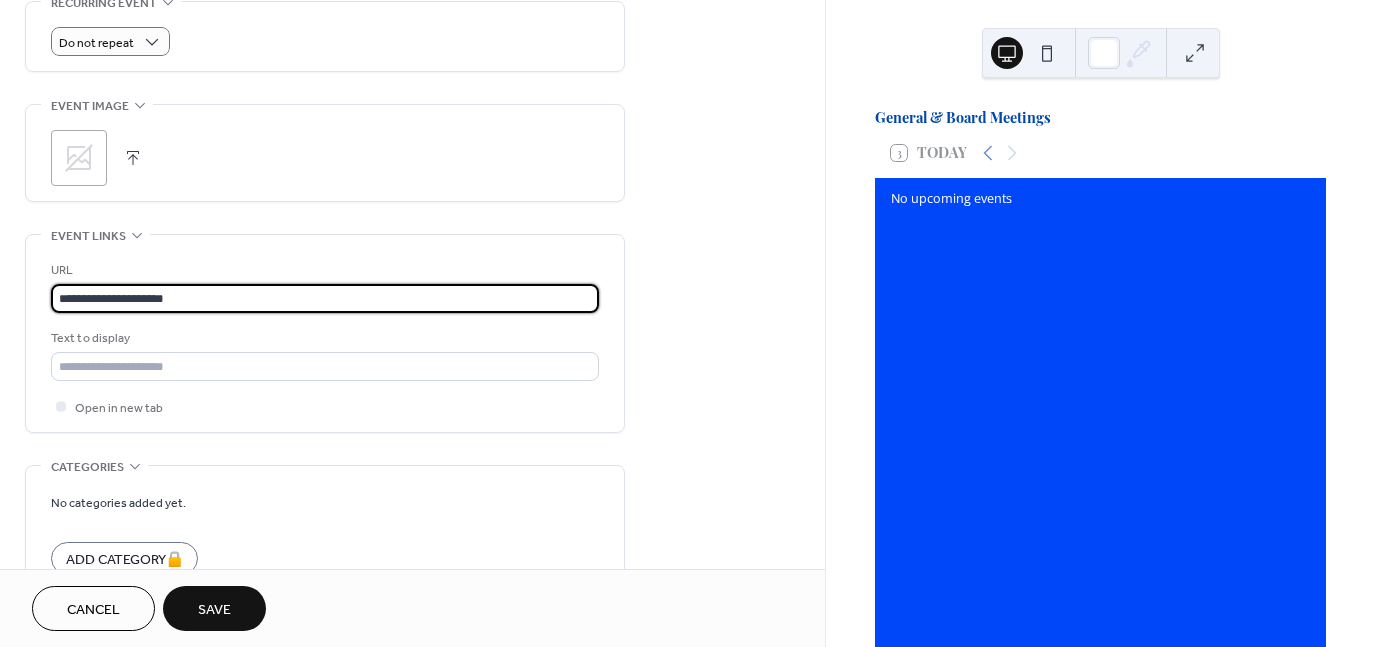 scroll, scrollTop: 876, scrollLeft: 0, axis: vertical 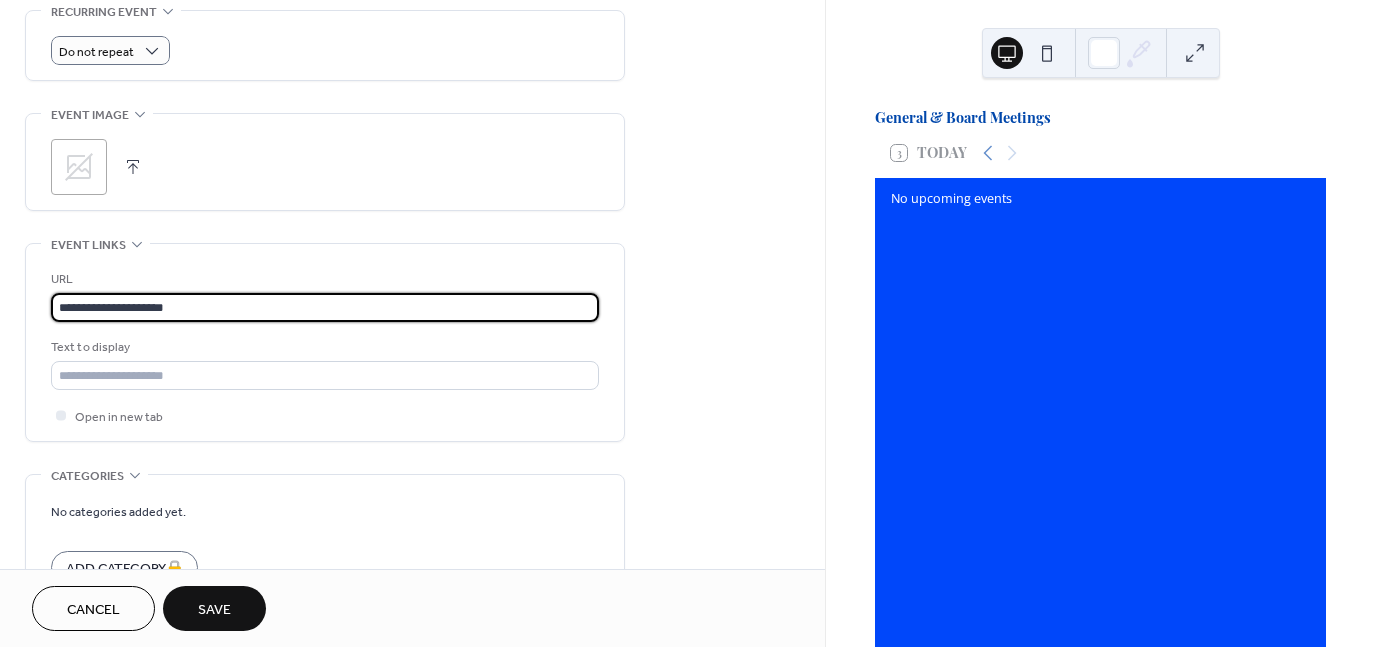 type on "**********" 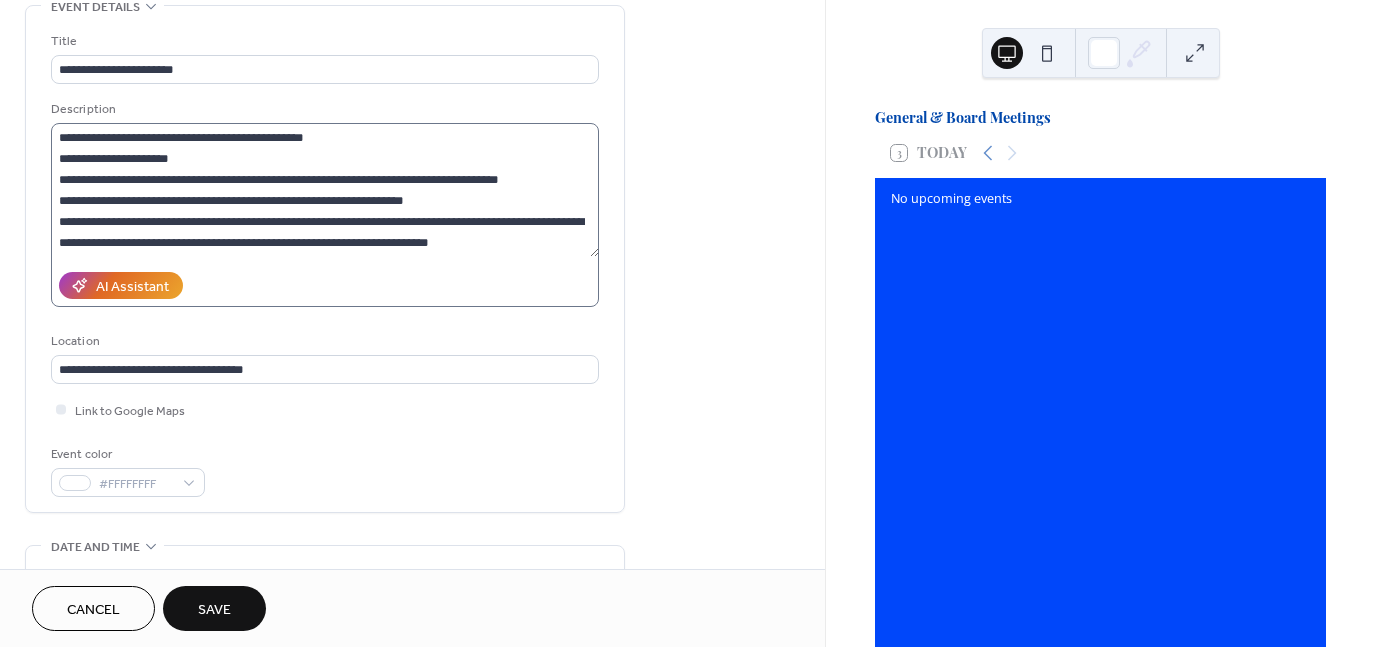 scroll, scrollTop: 107, scrollLeft: 0, axis: vertical 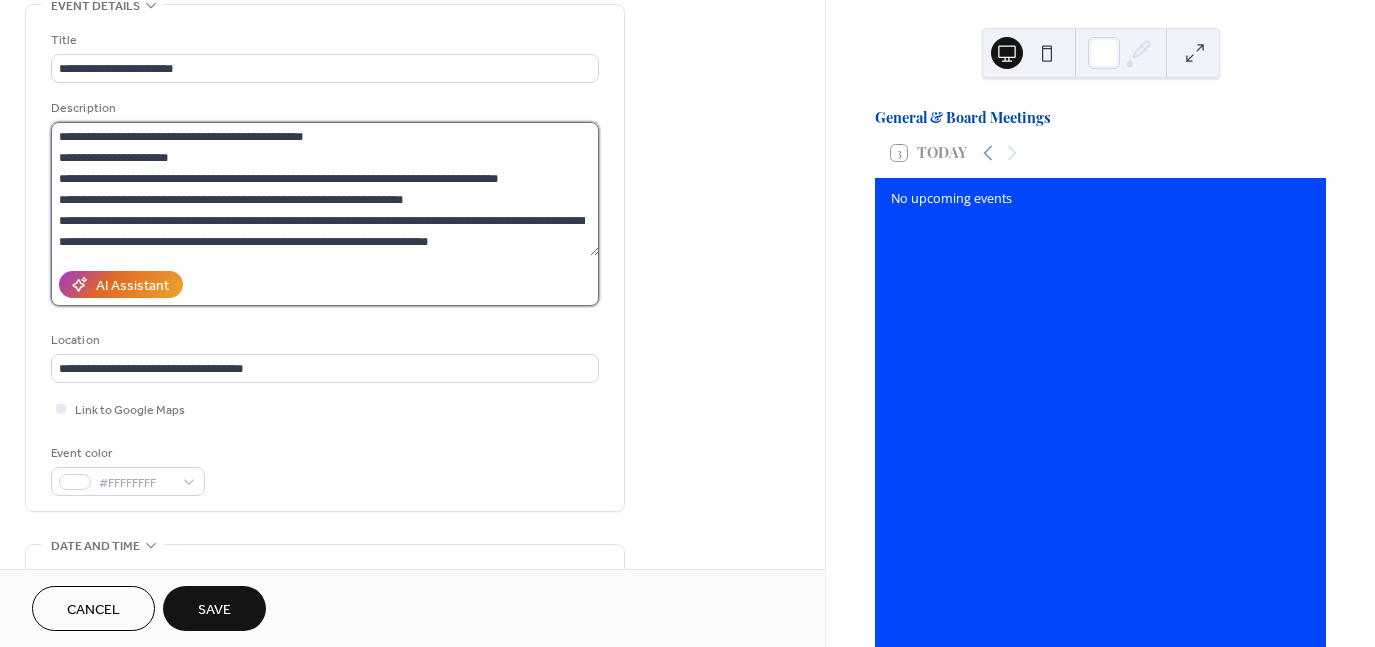 click on "**********" at bounding box center [325, 189] 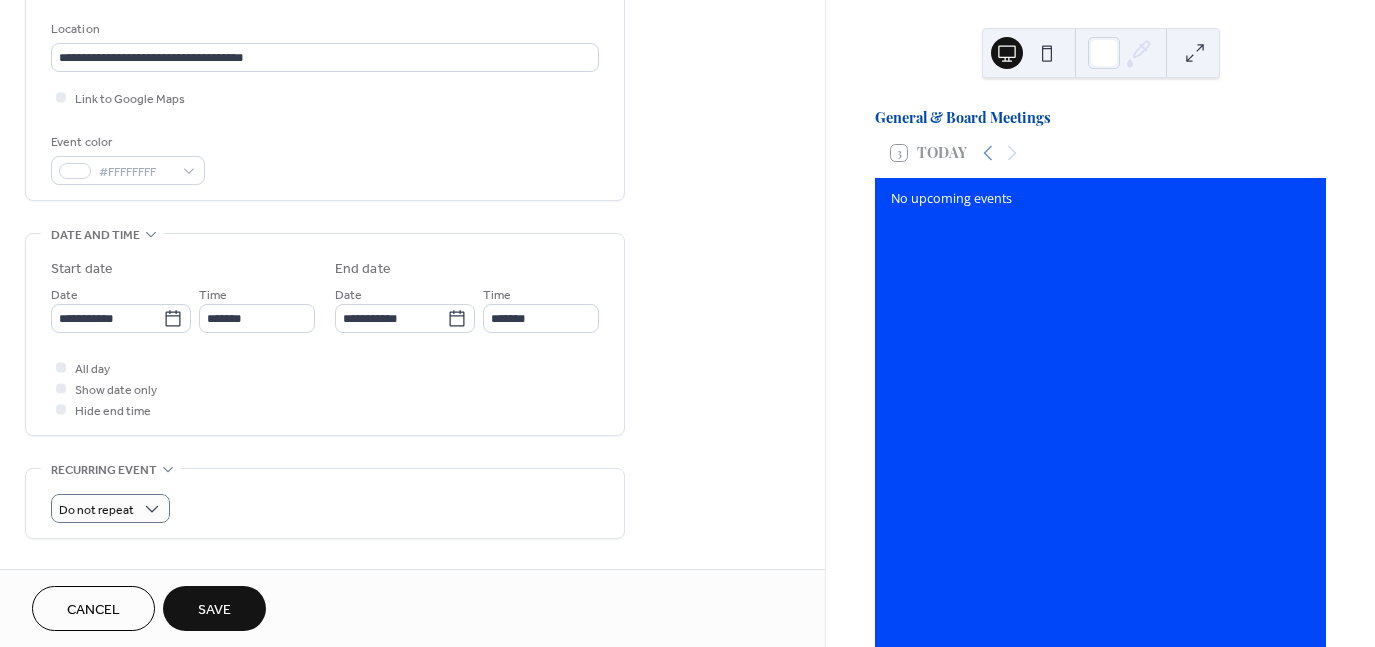 scroll, scrollTop: 419, scrollLeft: 0, axis: vertical 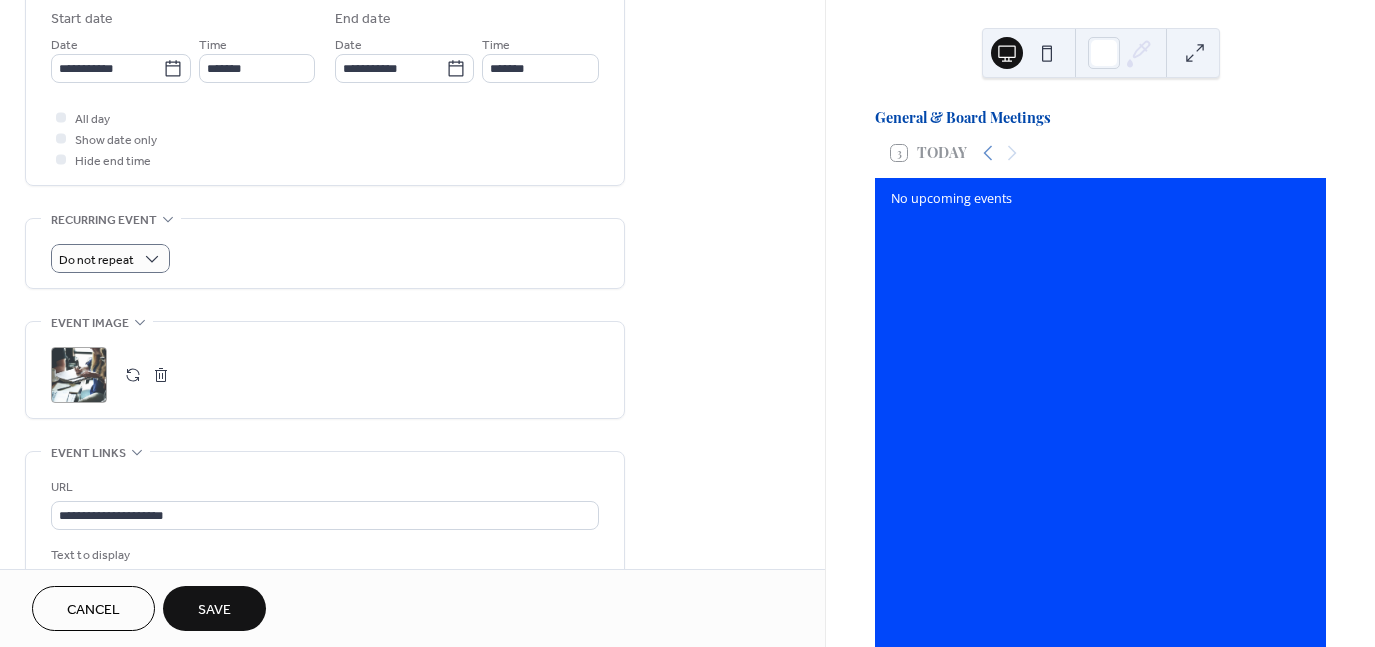 type on "**********" 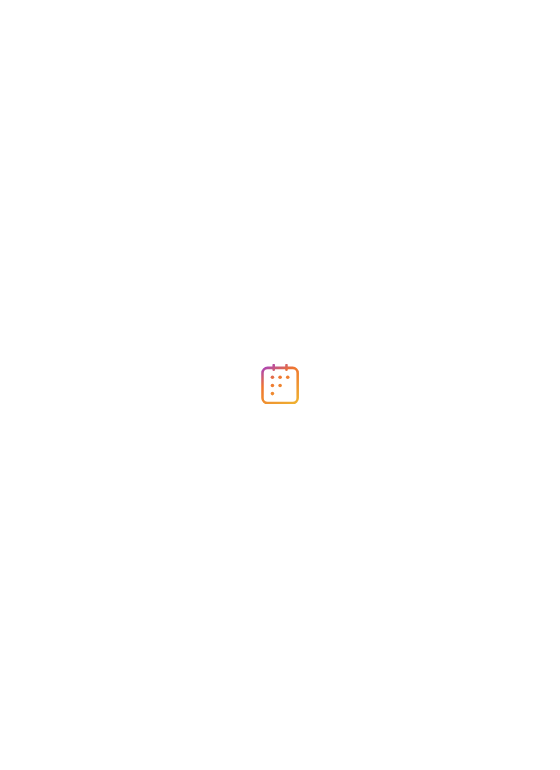 scroll, scrollTop: 0, scrollLeft: 0, axis: both 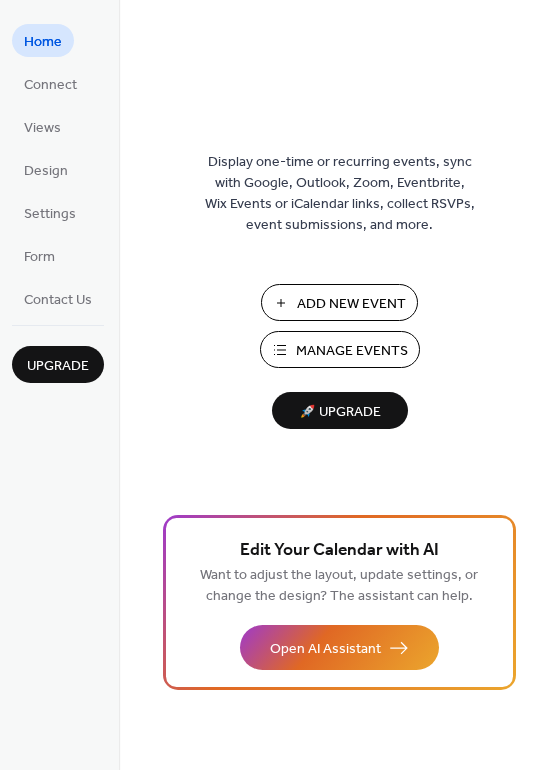 click on "Add New Event" at bounding box center (351, 304) 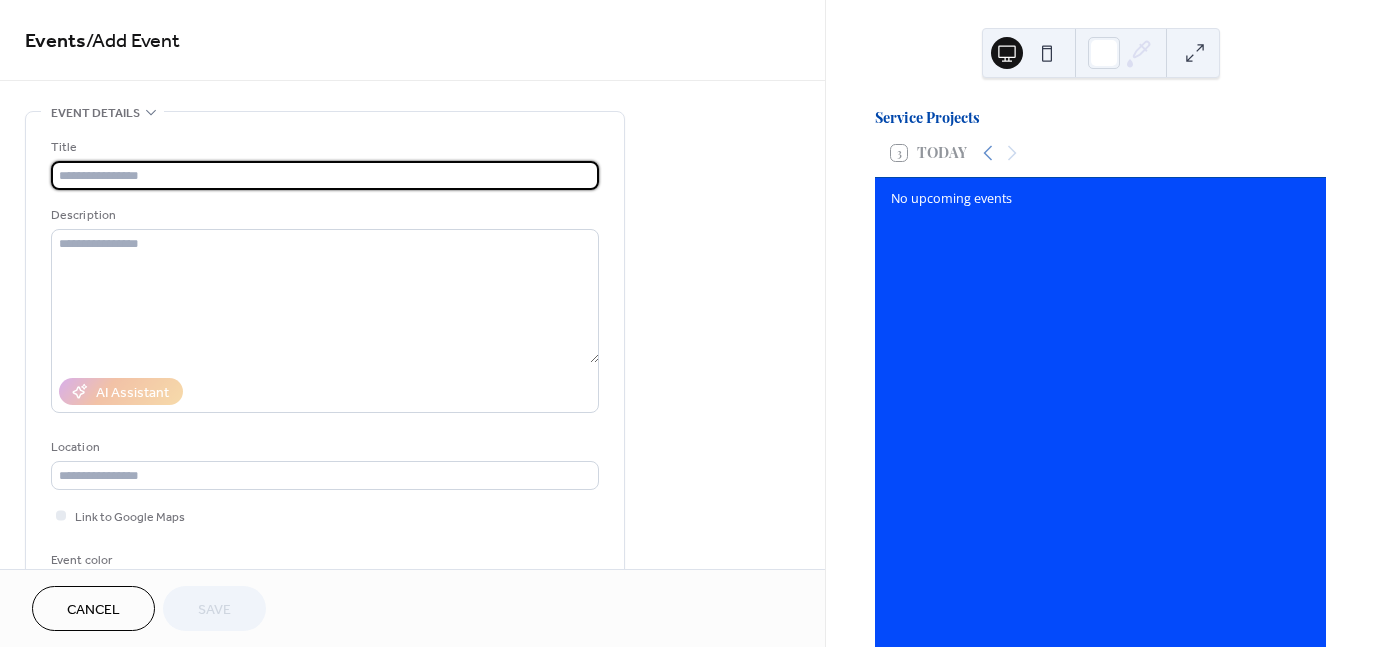 scroll, scrollTop: 0, scrollLeft: 0, axis: both 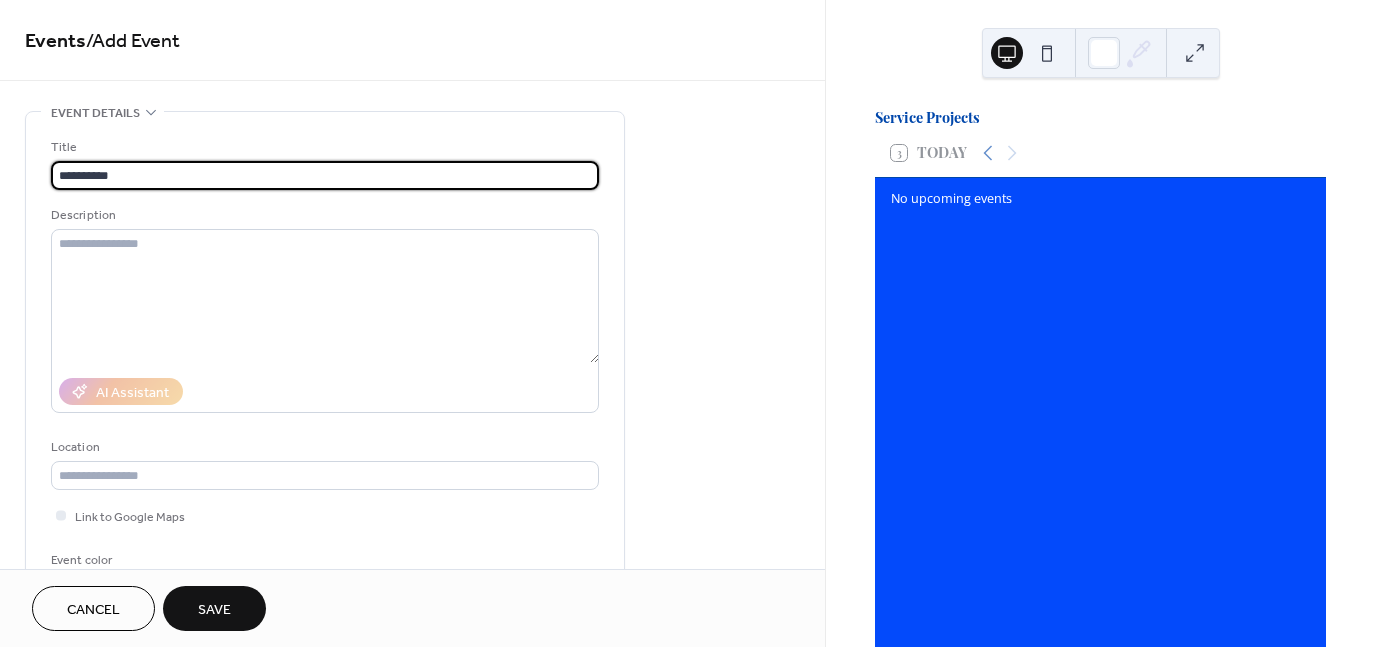 type on "**********" 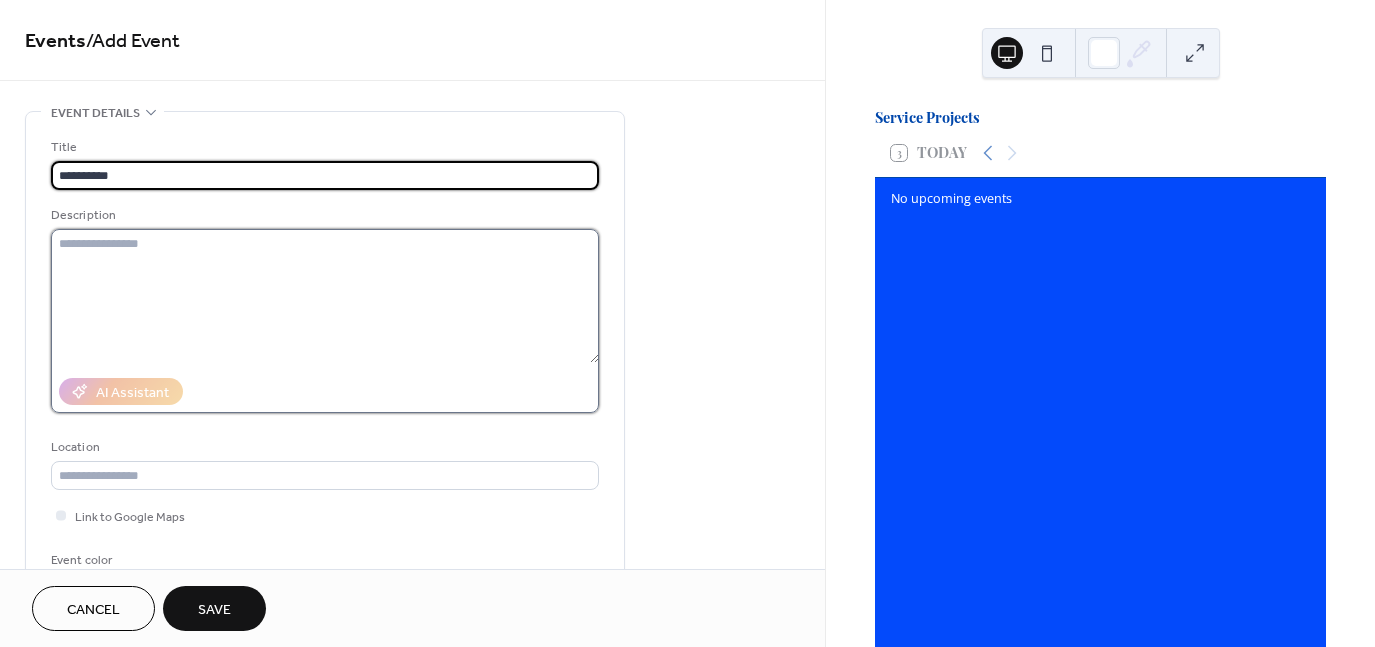 click at bounding box center [325, 296] 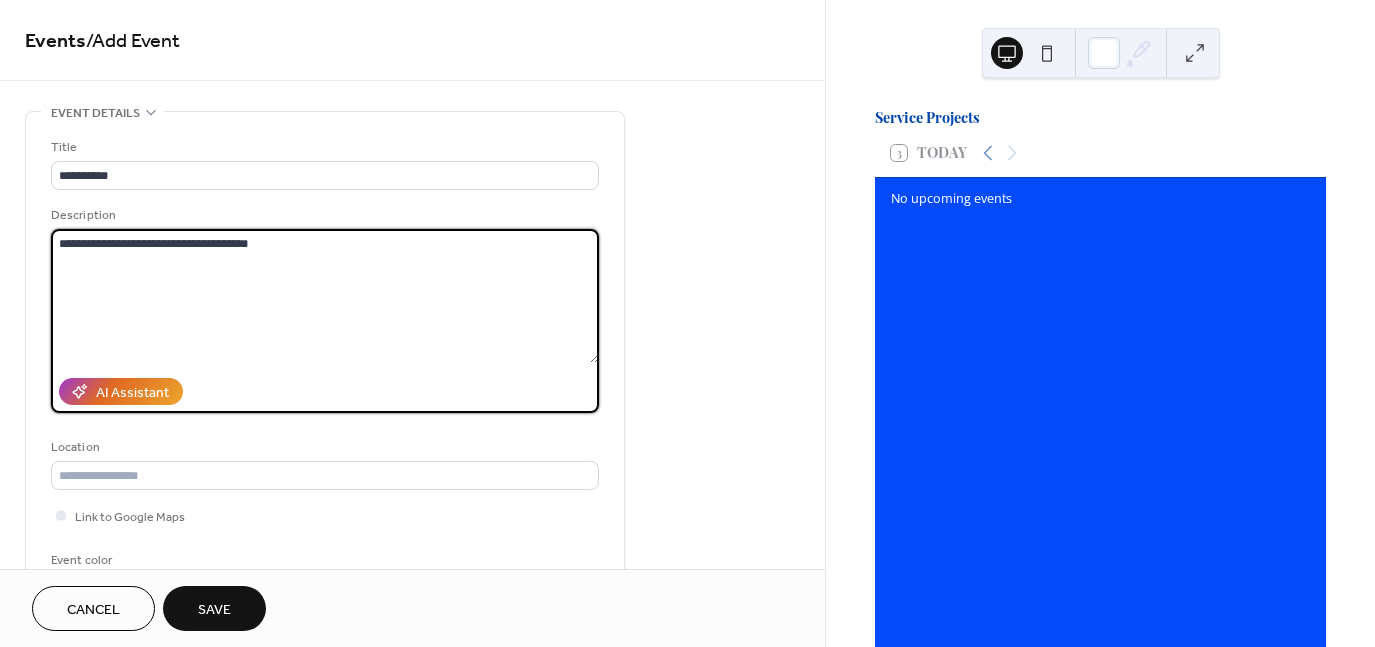 paste on "**********" 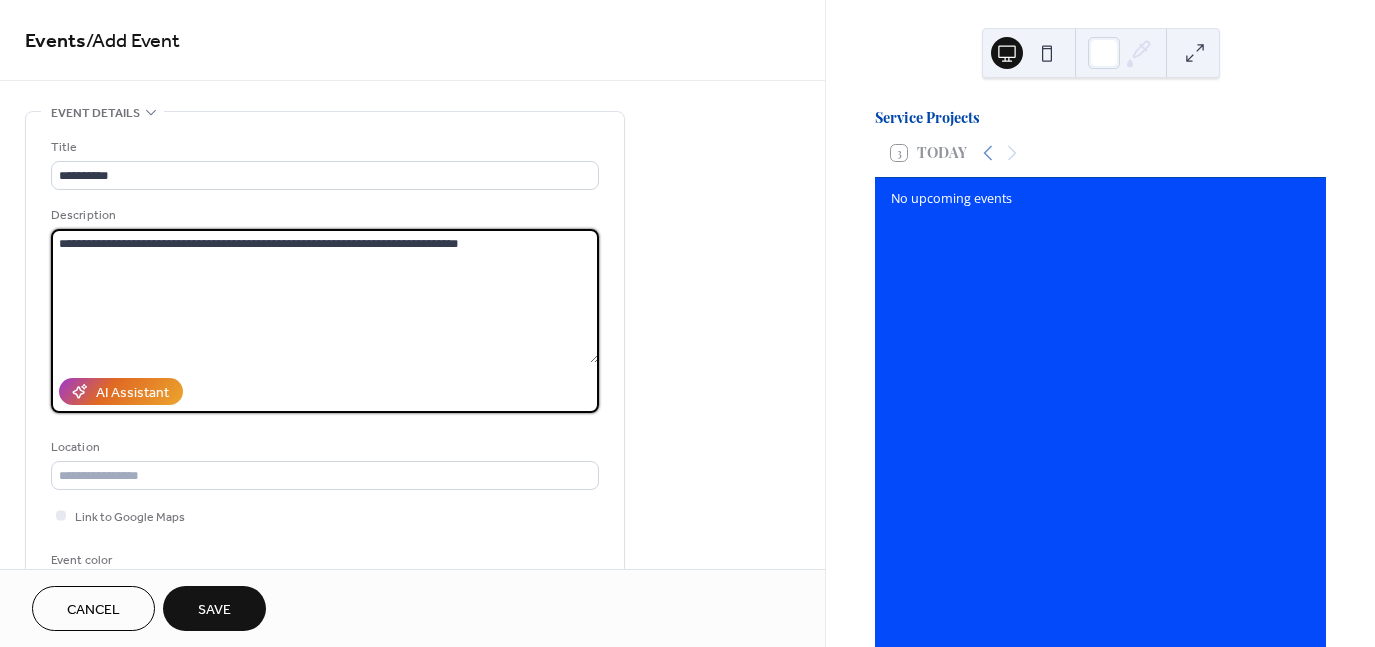 drag, startPoint x: 294, startPoint y: 242, endPoint x: 241, endPoint y: 242, distance: 53 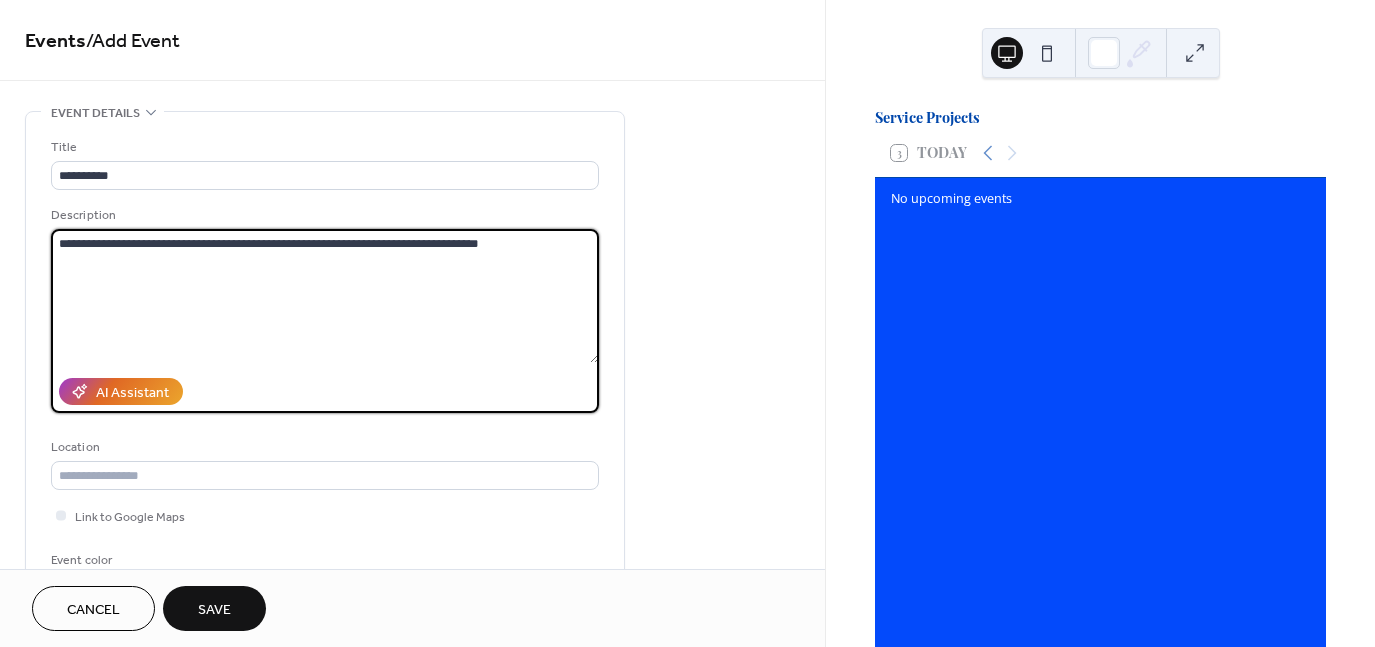 click on "**********" at bounding box center (325, 296) 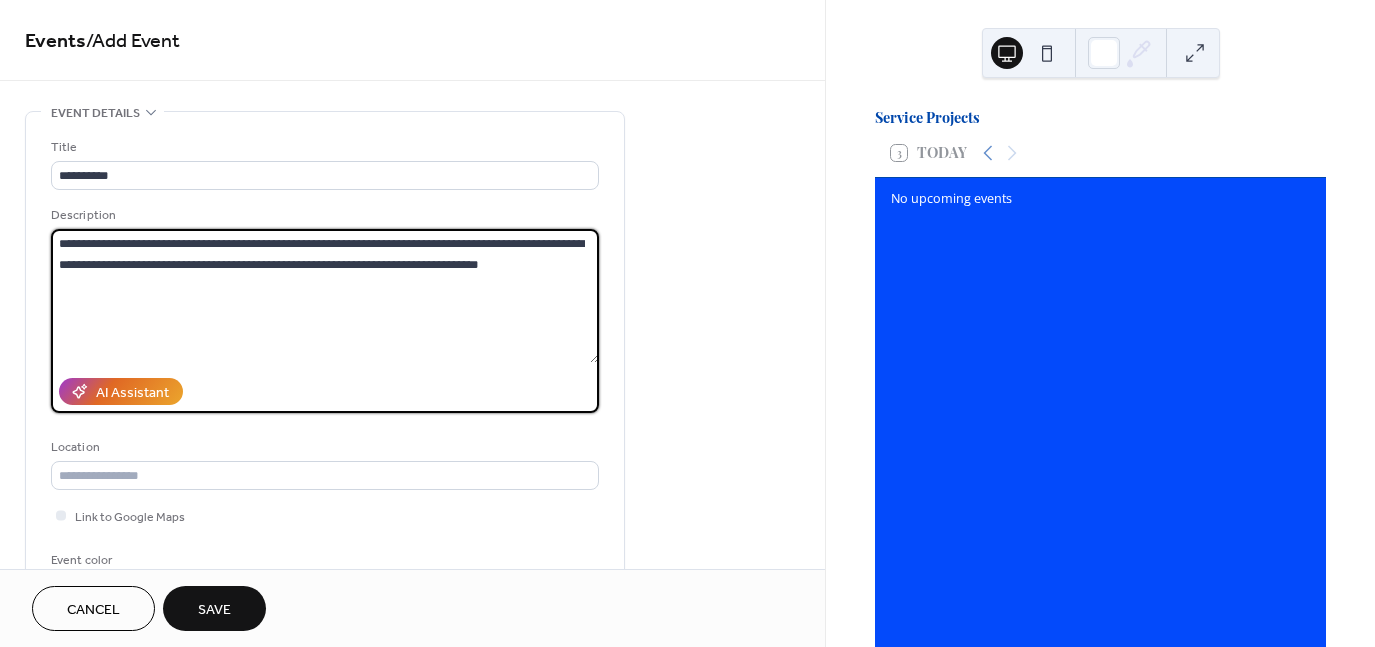 type on "**********" 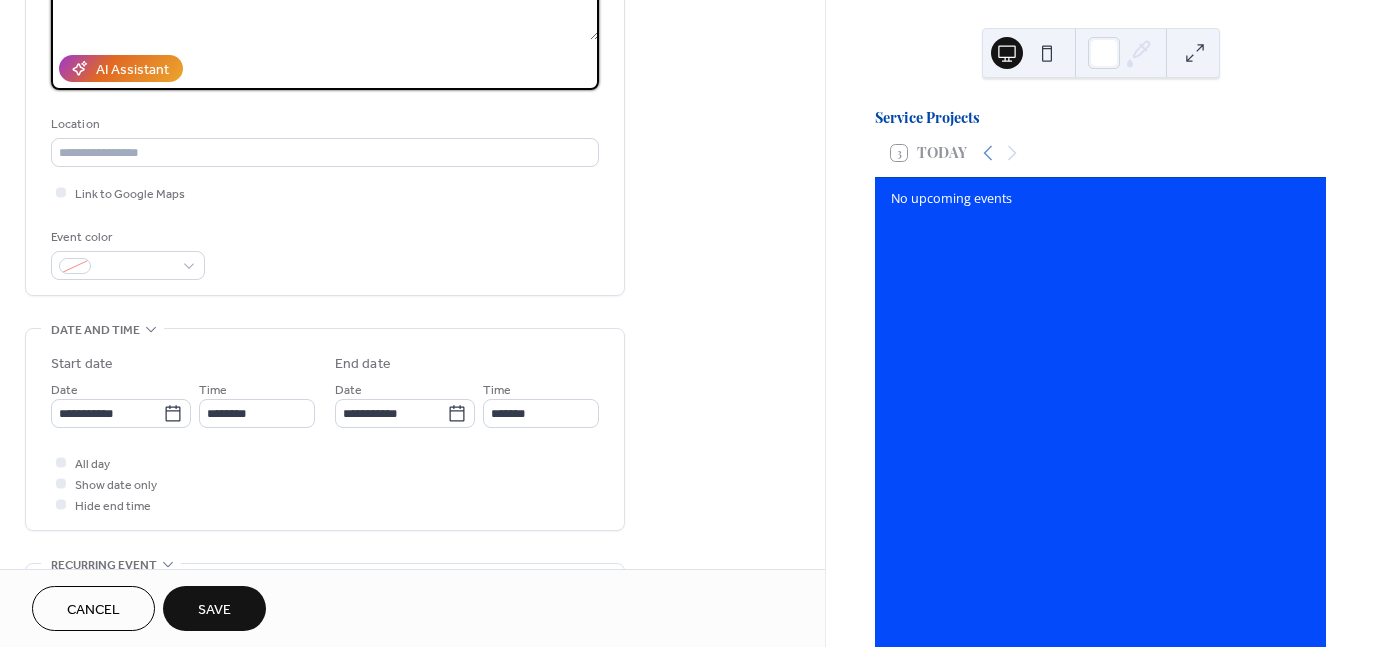 scroll, scrollTop: 324, scrollLeft: 0, axis: vertical 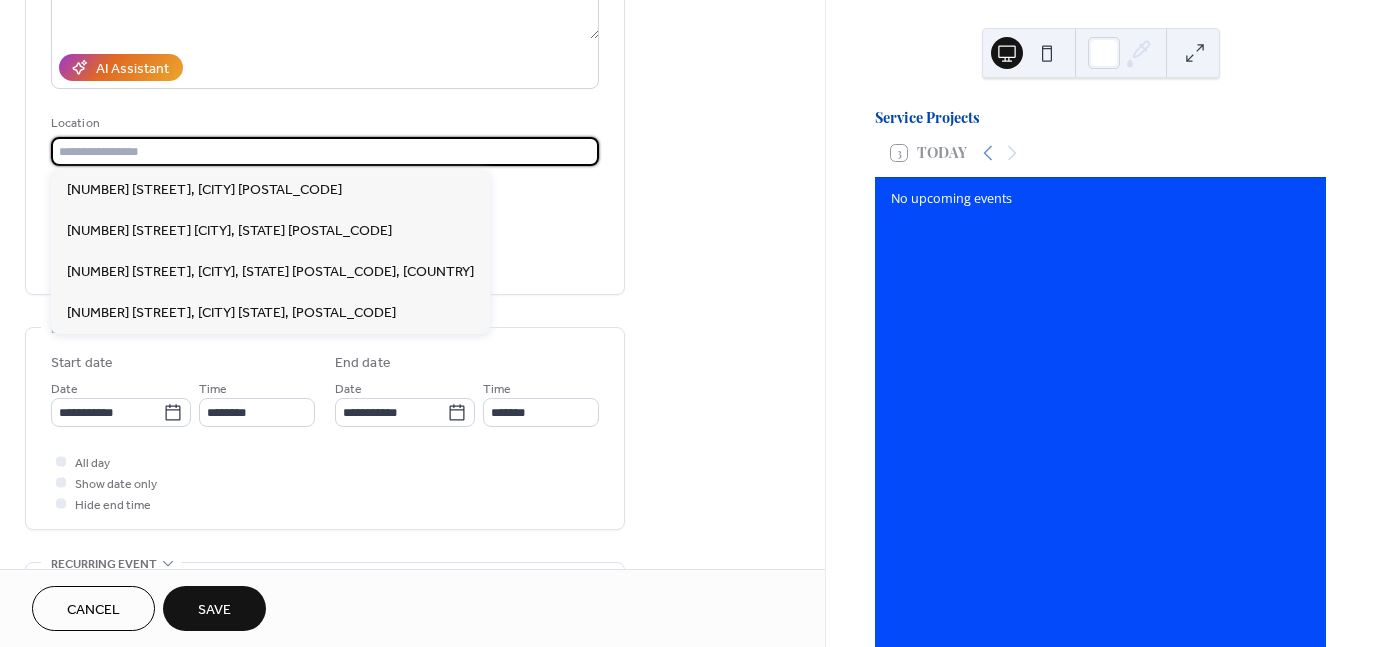 click at bounding box center [325, 151] 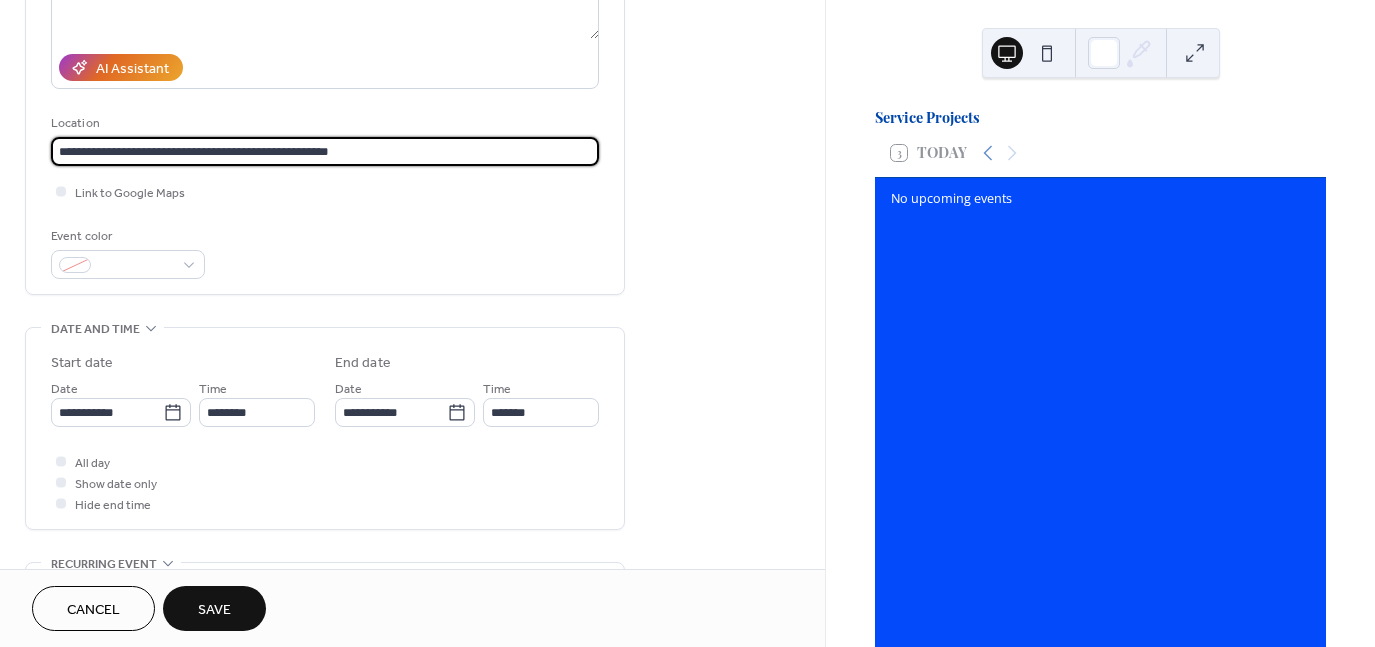 scroll, scrollTop: 0, scrollLeft: 0, axis: both 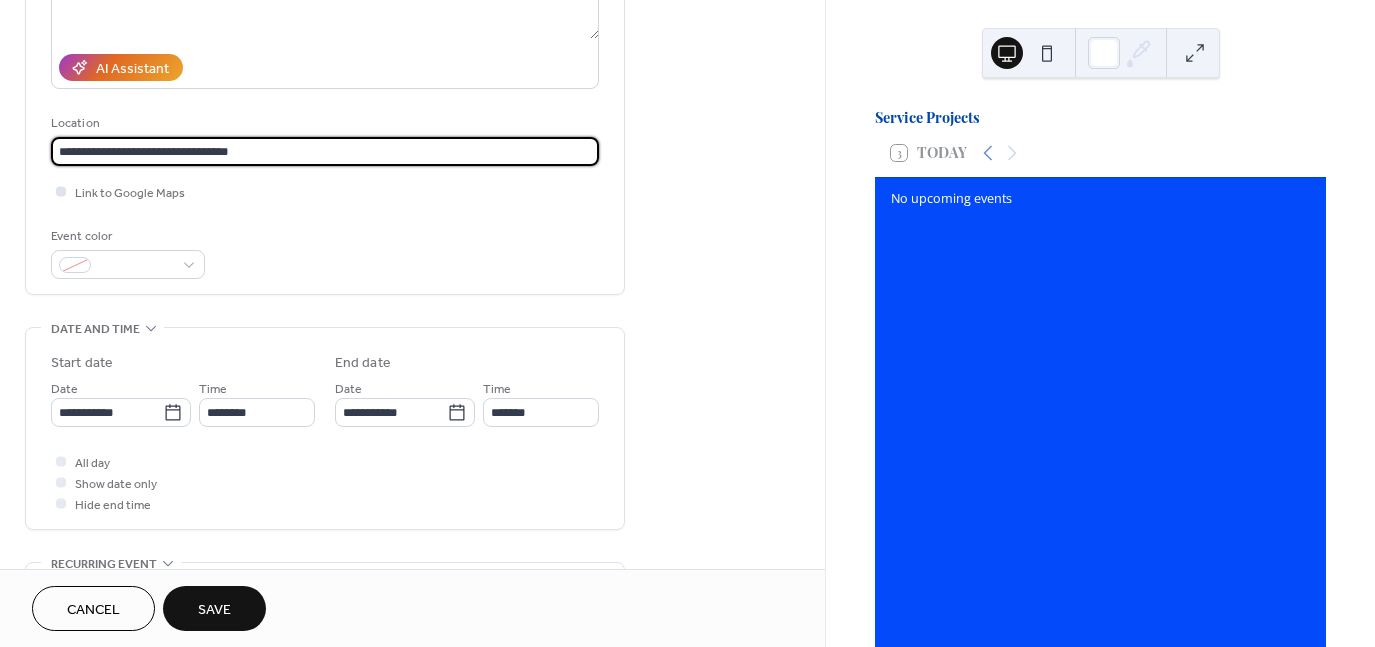 type on "**********" 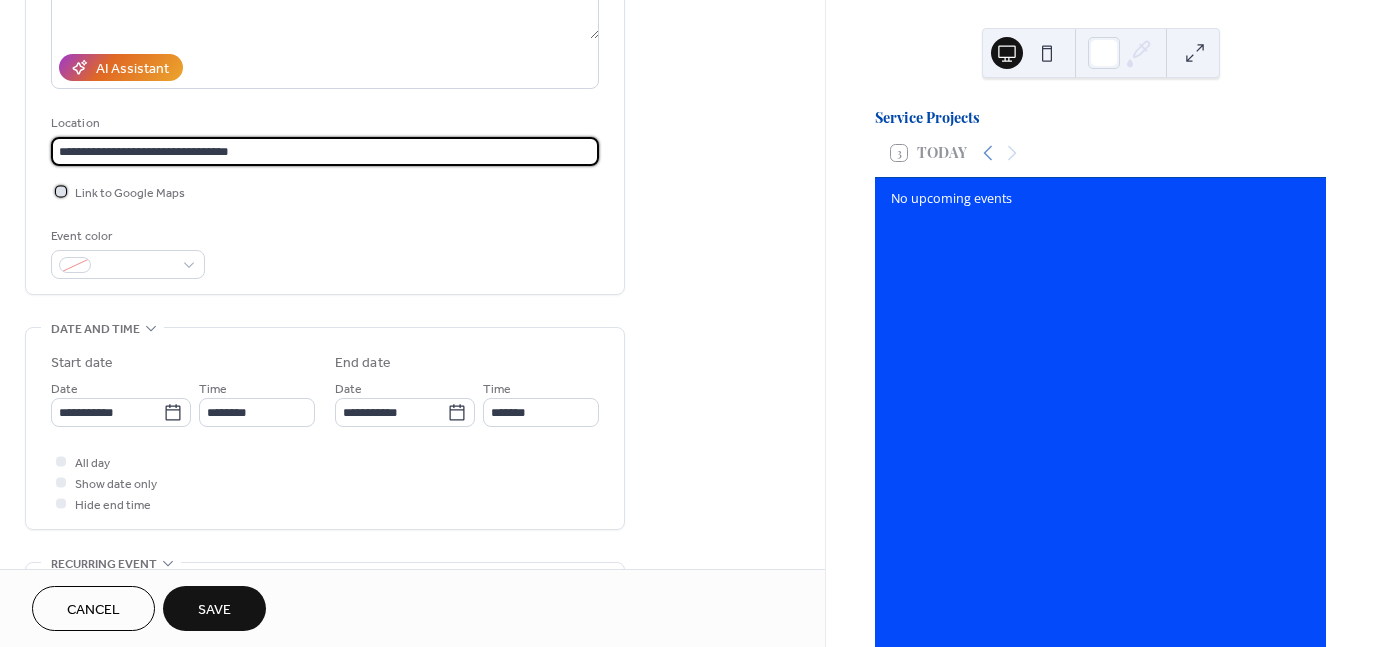 click at bounding box center (61, 191) 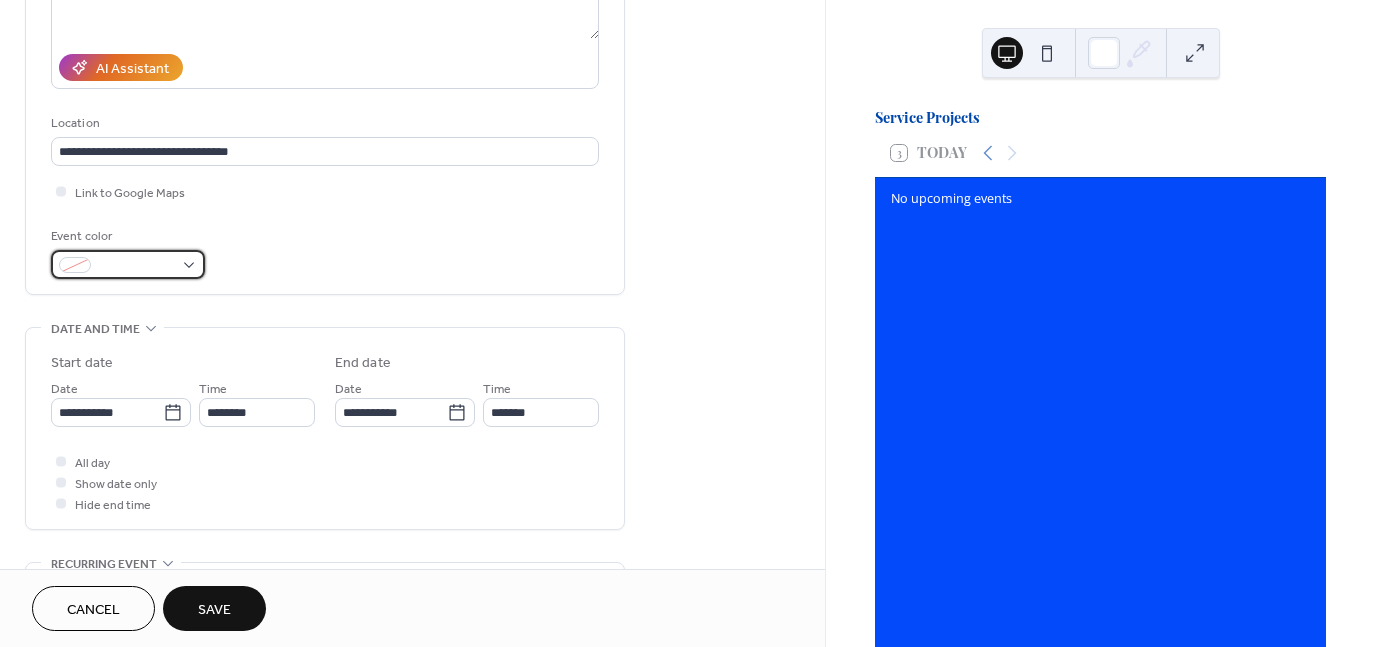 click at bounding box center (136, 266) 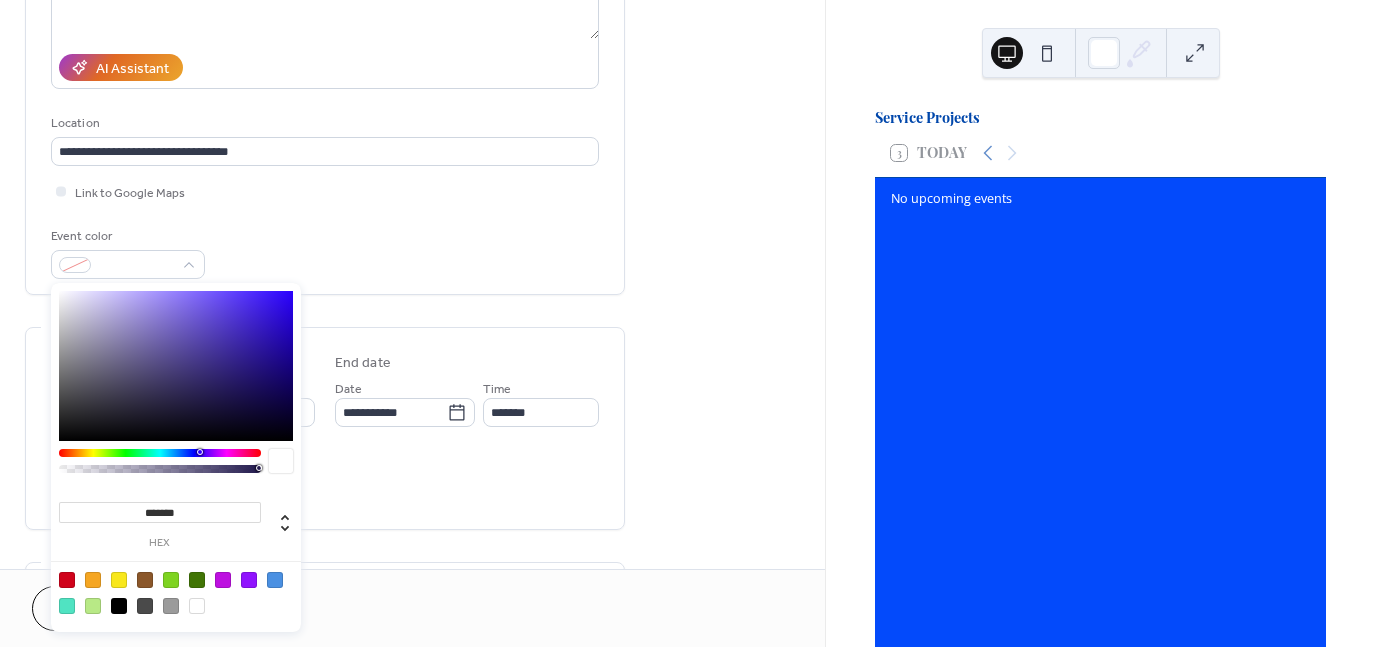 click at bounding box center (176, 592) 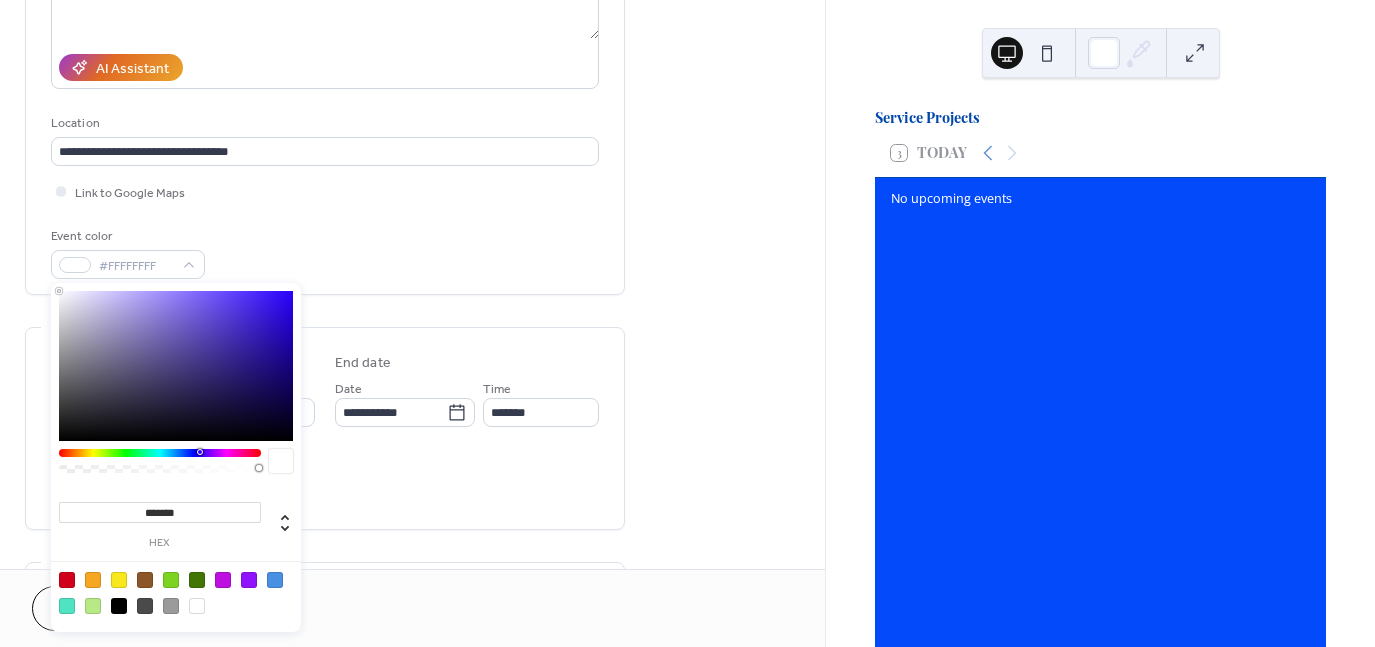 drag, startPoint x: 457, startPoint y: 302, endPoint x: 465, endPoint y: 295, distance: 10.630146 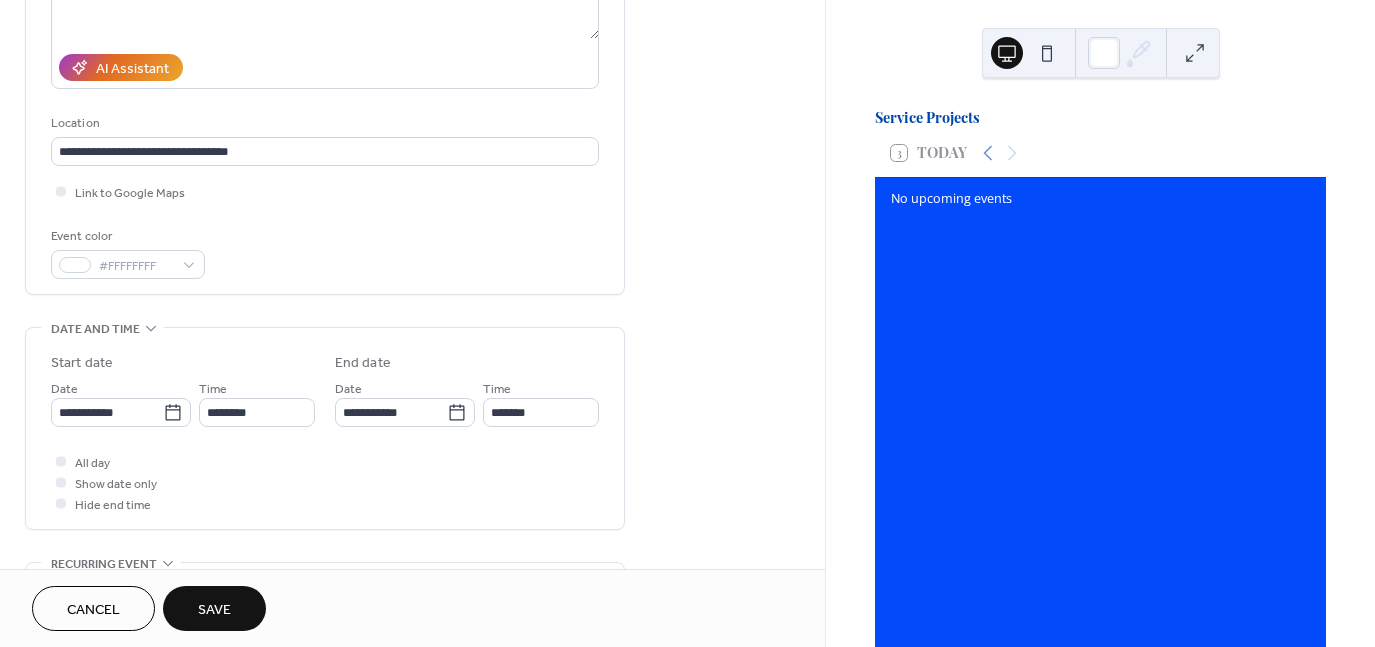scroll, scrollTop: 560, scrollLeft: 0, axis: vertical 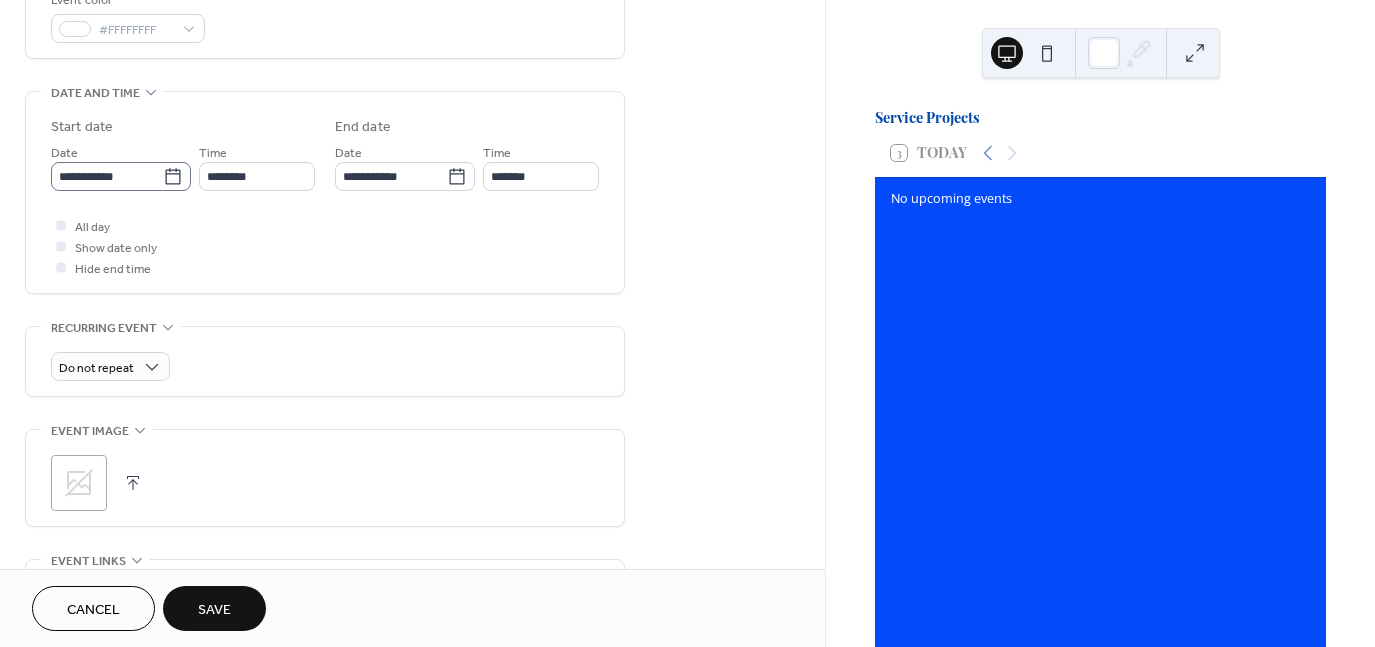 click 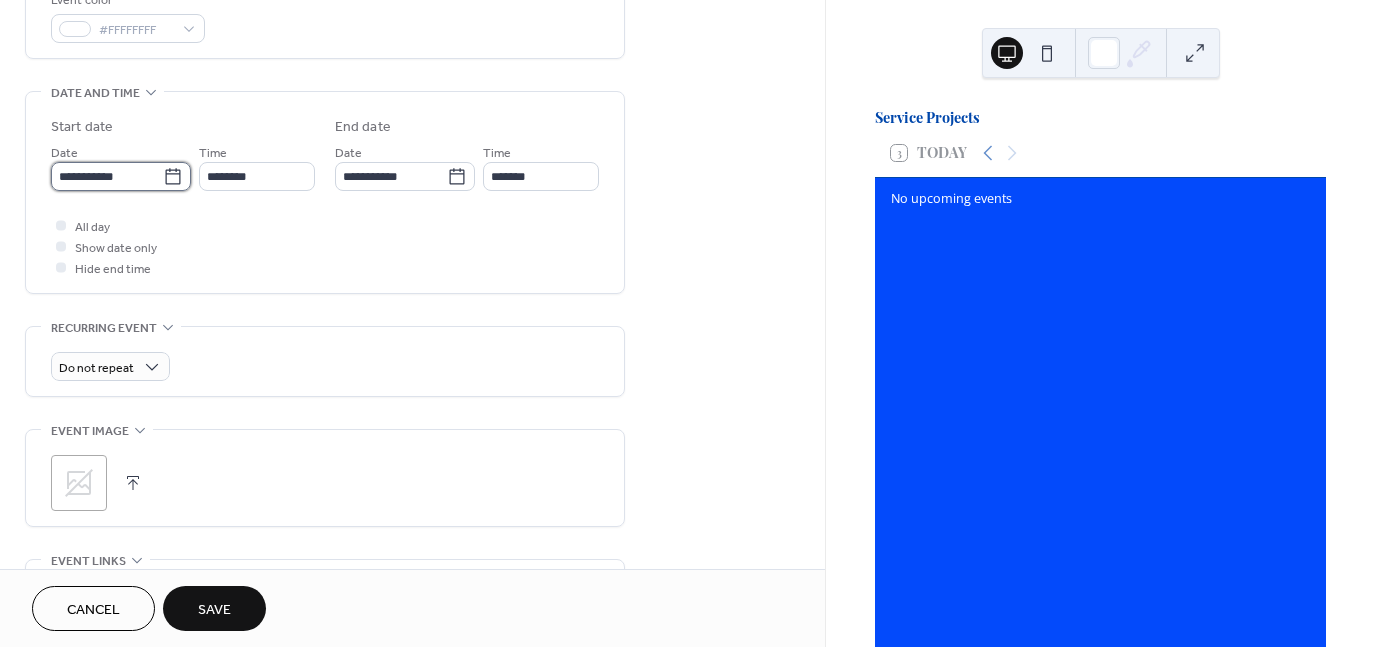 click on "**********" at bounding box center (107, 176) 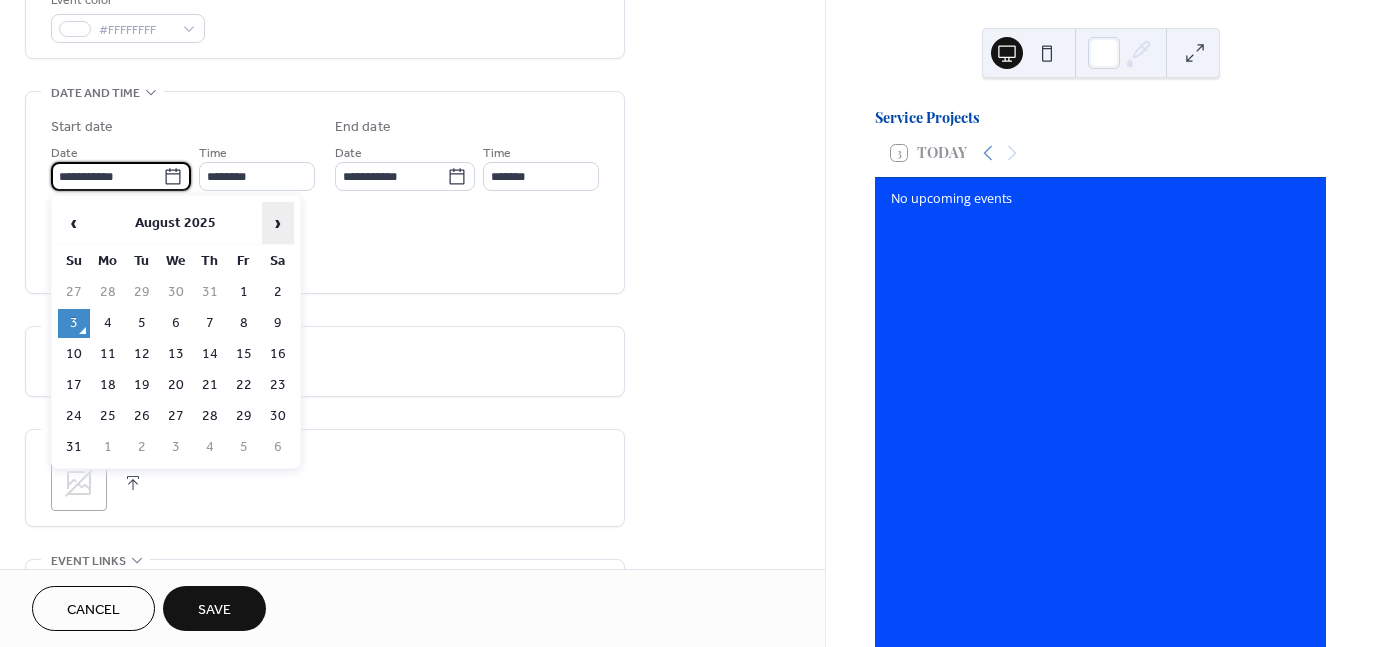 click on "›" at bounding box center [278, 223] 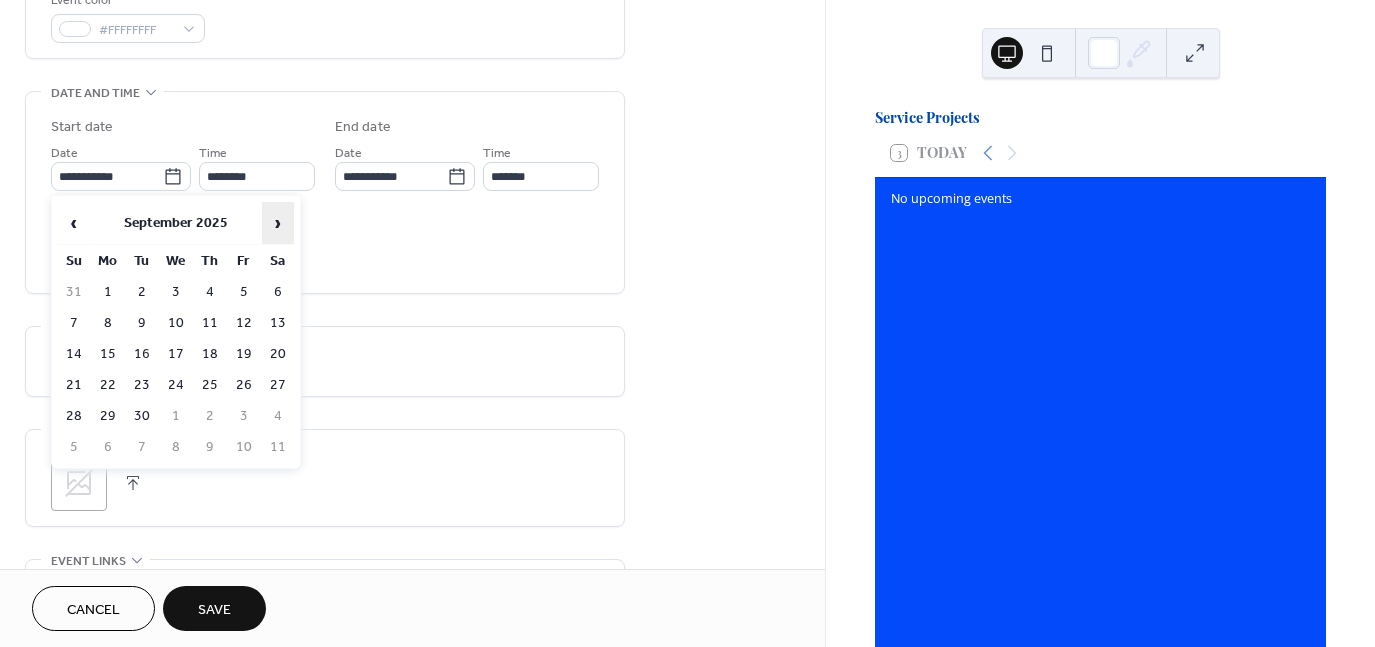 click on "›" at bounding box center [278, 223] 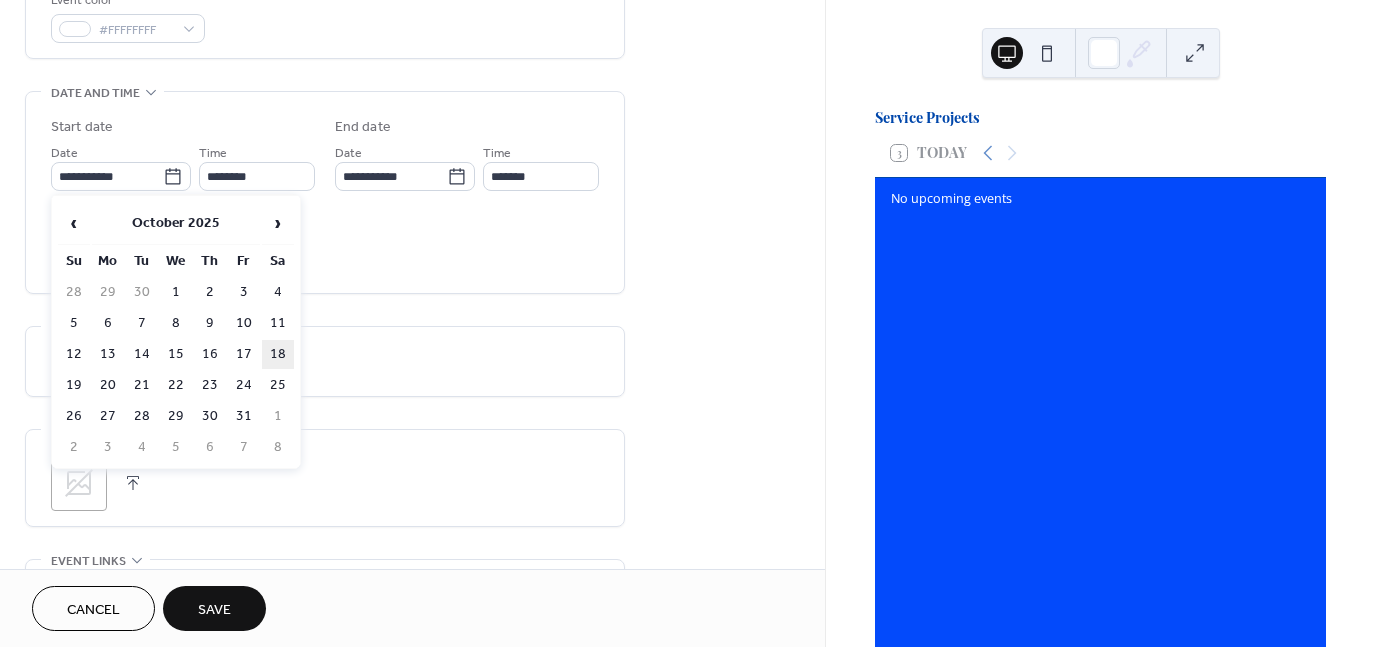 click on "18" at bounding box center (278, 354) 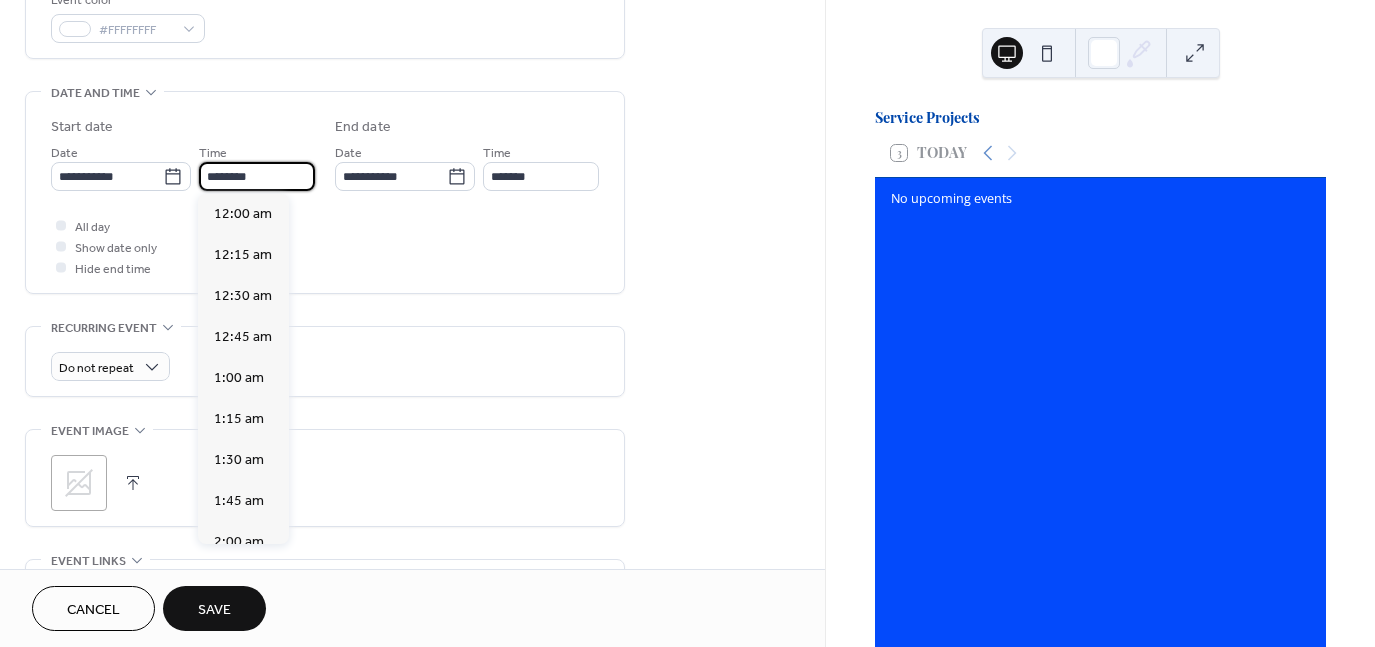 click on "********" at bounding box center (257, 176) 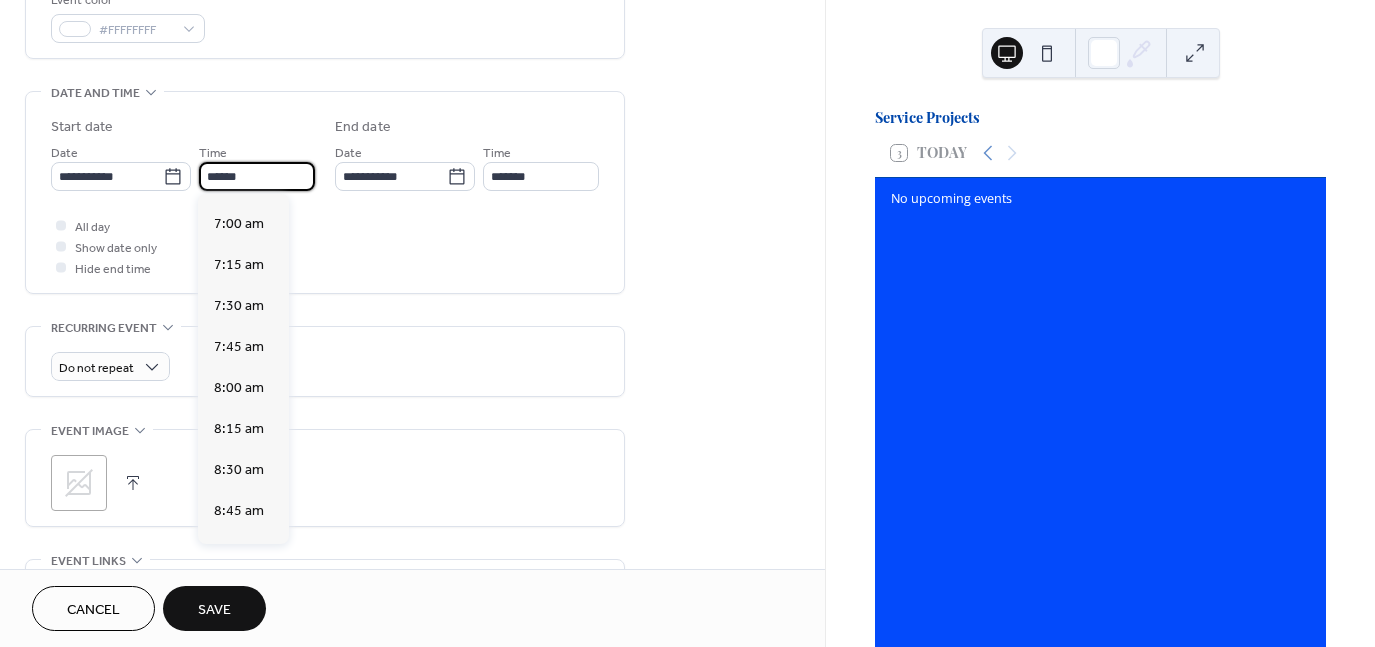 scroll, scrollTop: 1139, scrollLeft: 0, axis: vertical 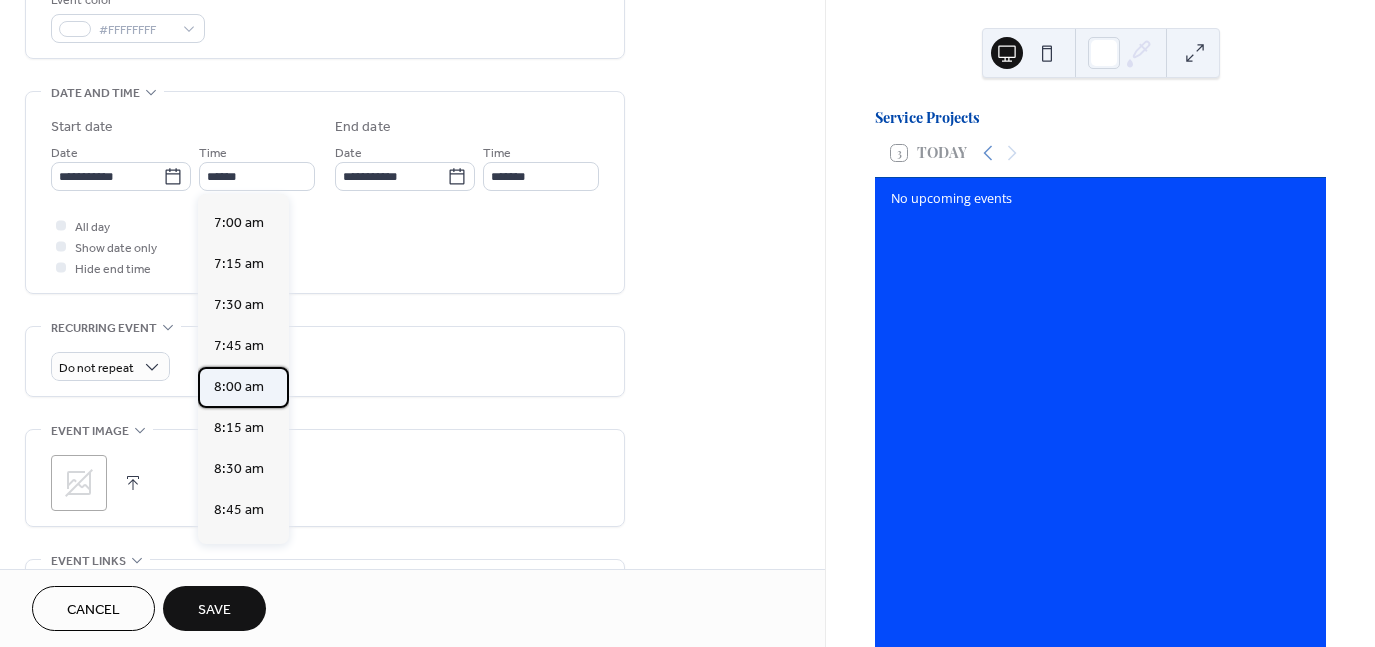 click on "8:00 am" at bounding box center (243, 387) 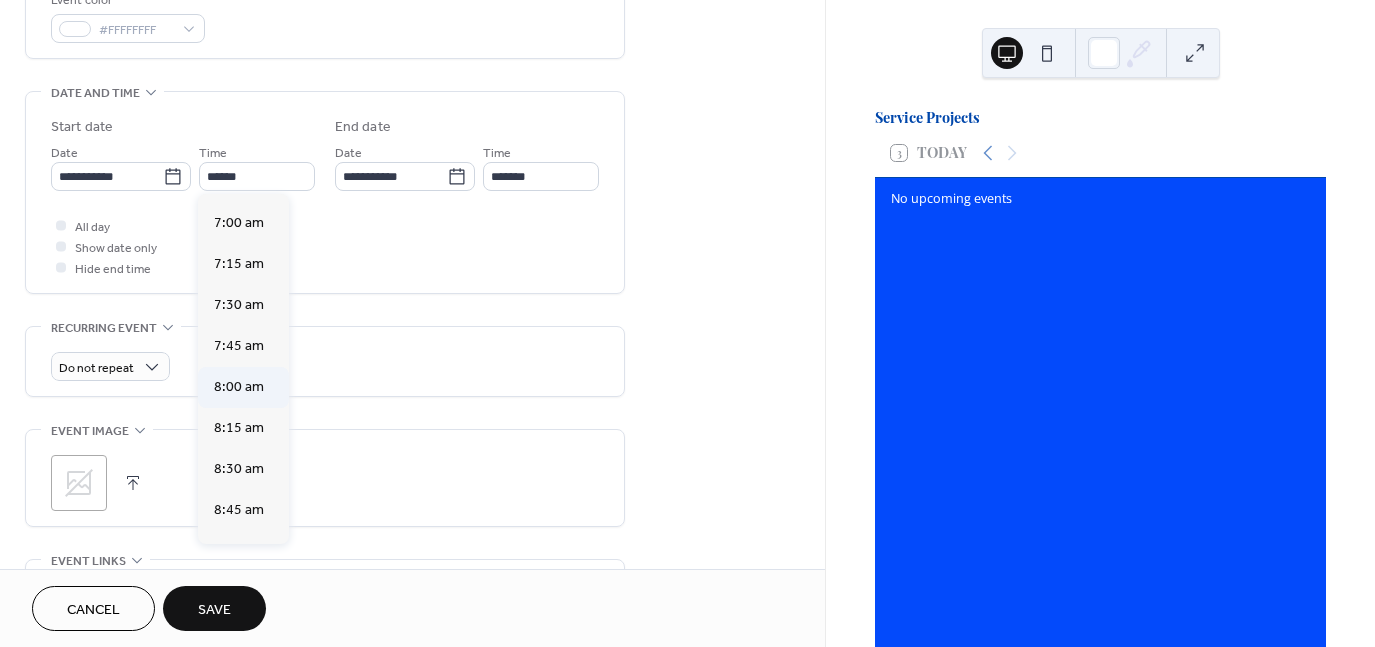 type on "*******" 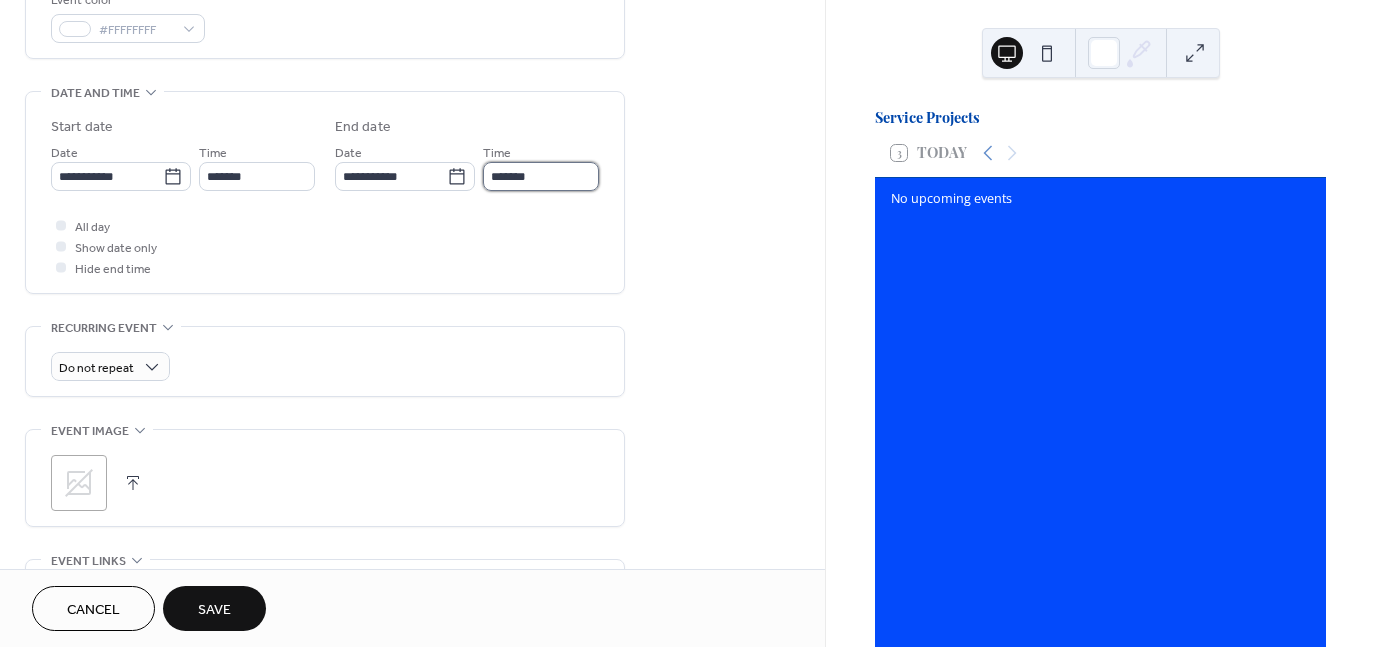 click on "*******" at bounding box center [541, 176] 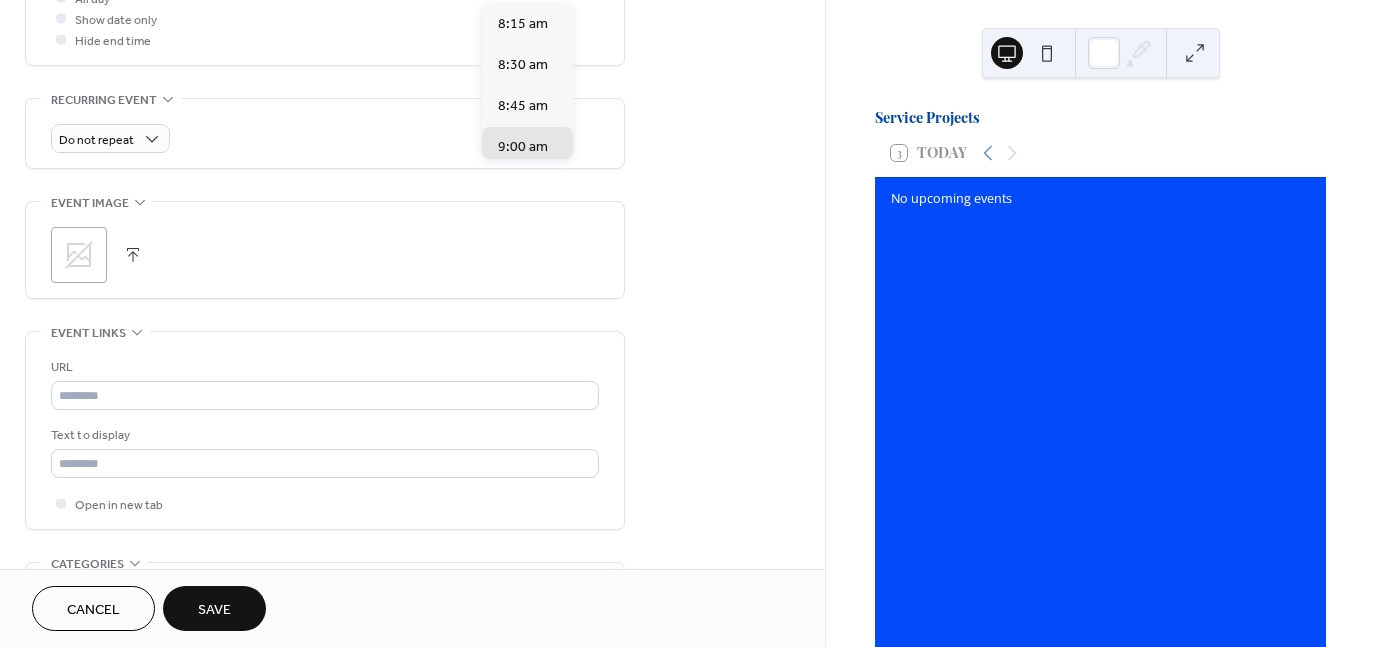 scroll, scrollTop: 790, scrollLeft: 0, axis: vertical 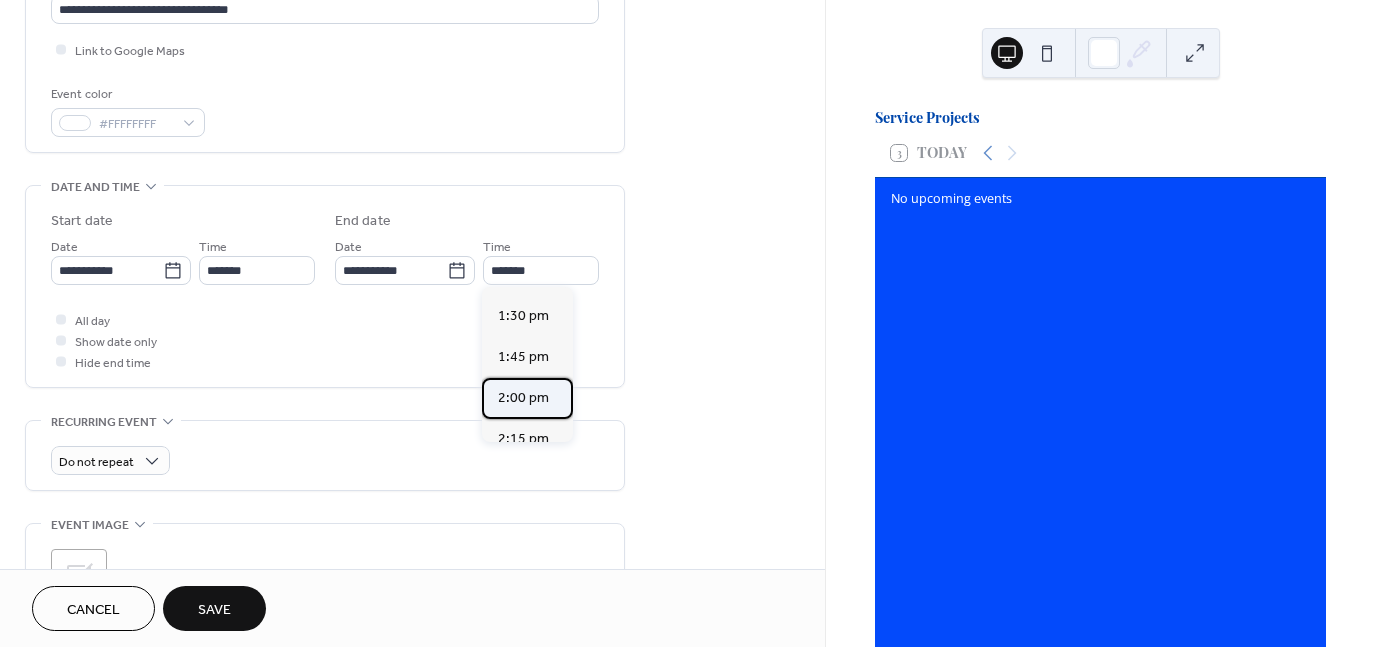 click on "2:00 pm" at bounding box center (523, 398) 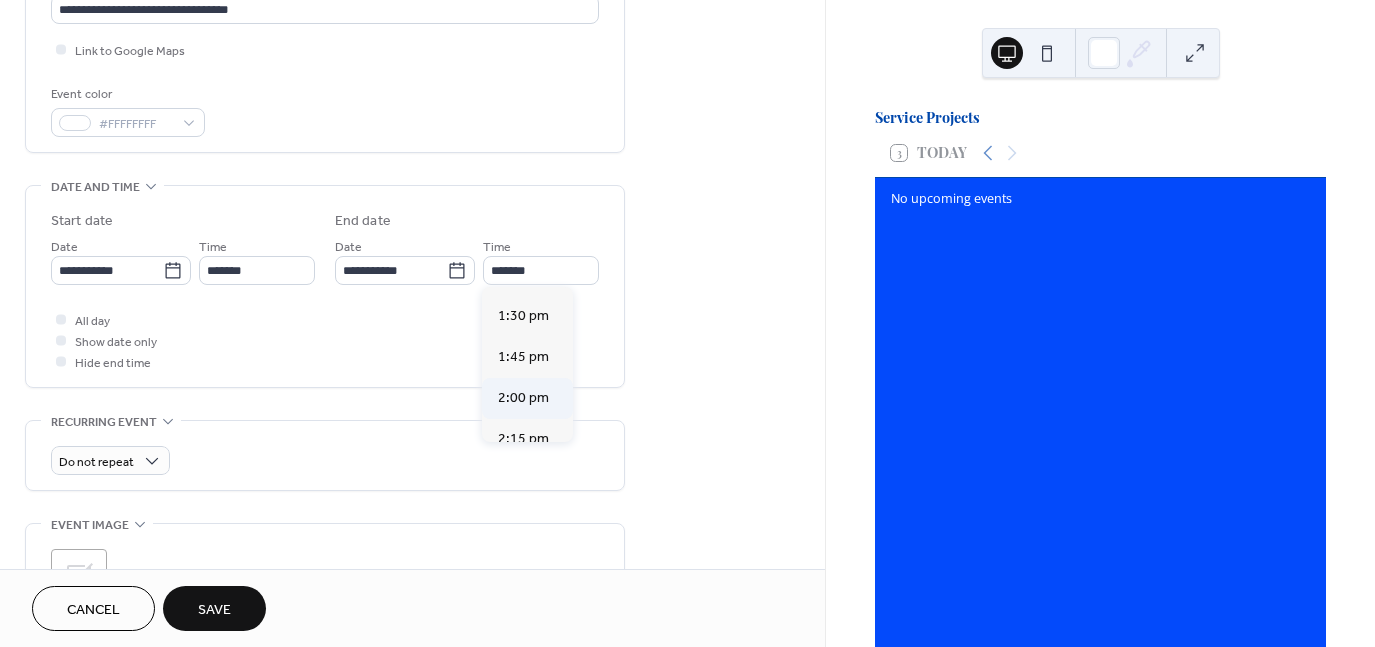 type on "*******" 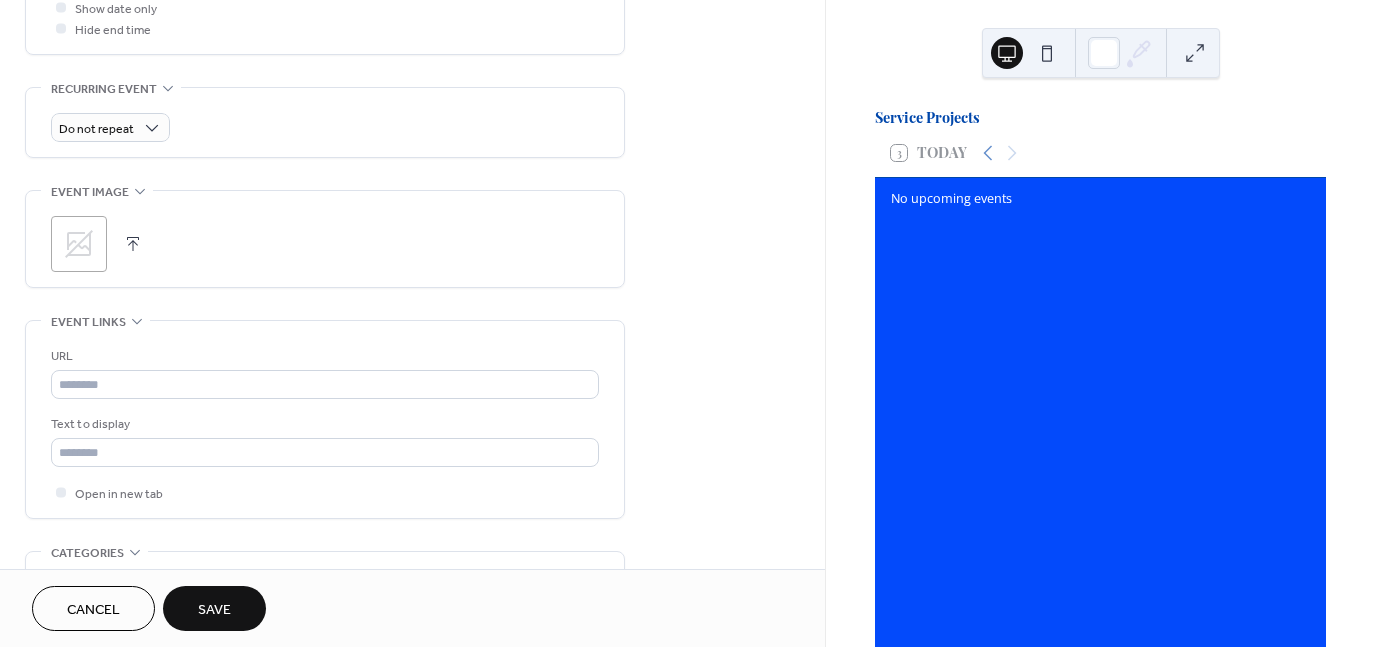 scroll, scrollTop: 839, scrollLeft: 0, axis: vertical 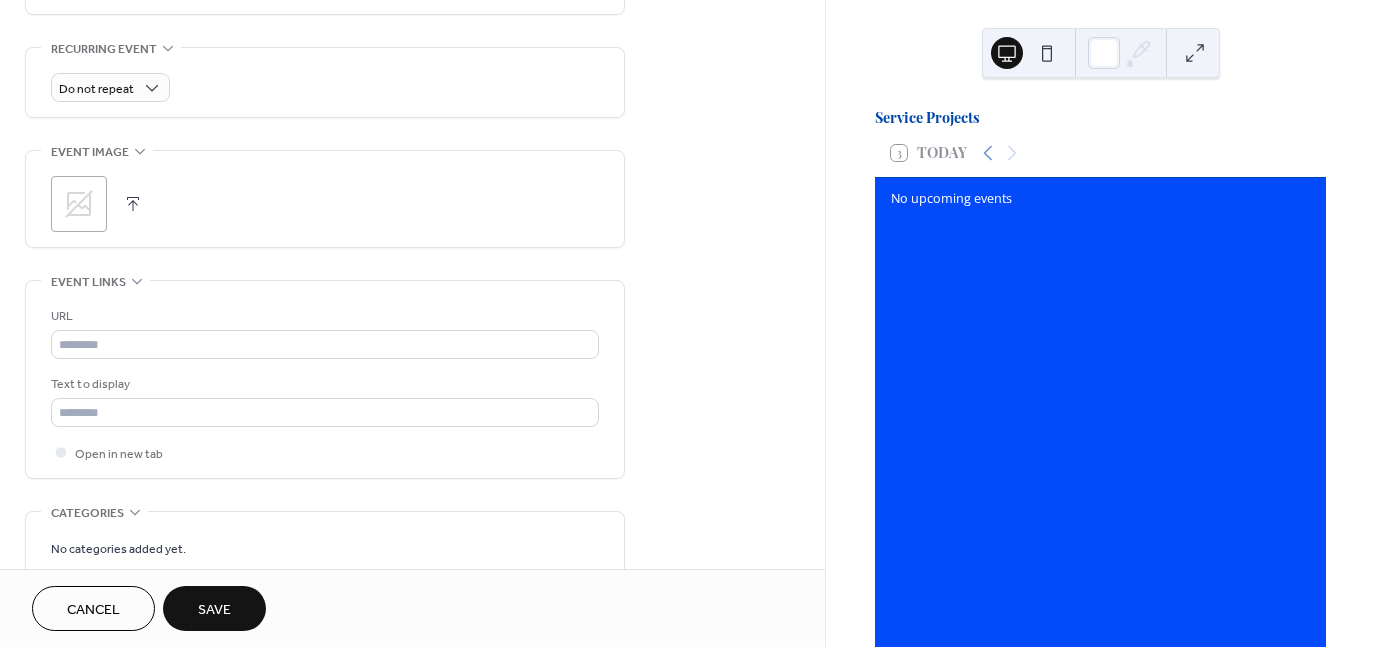 click 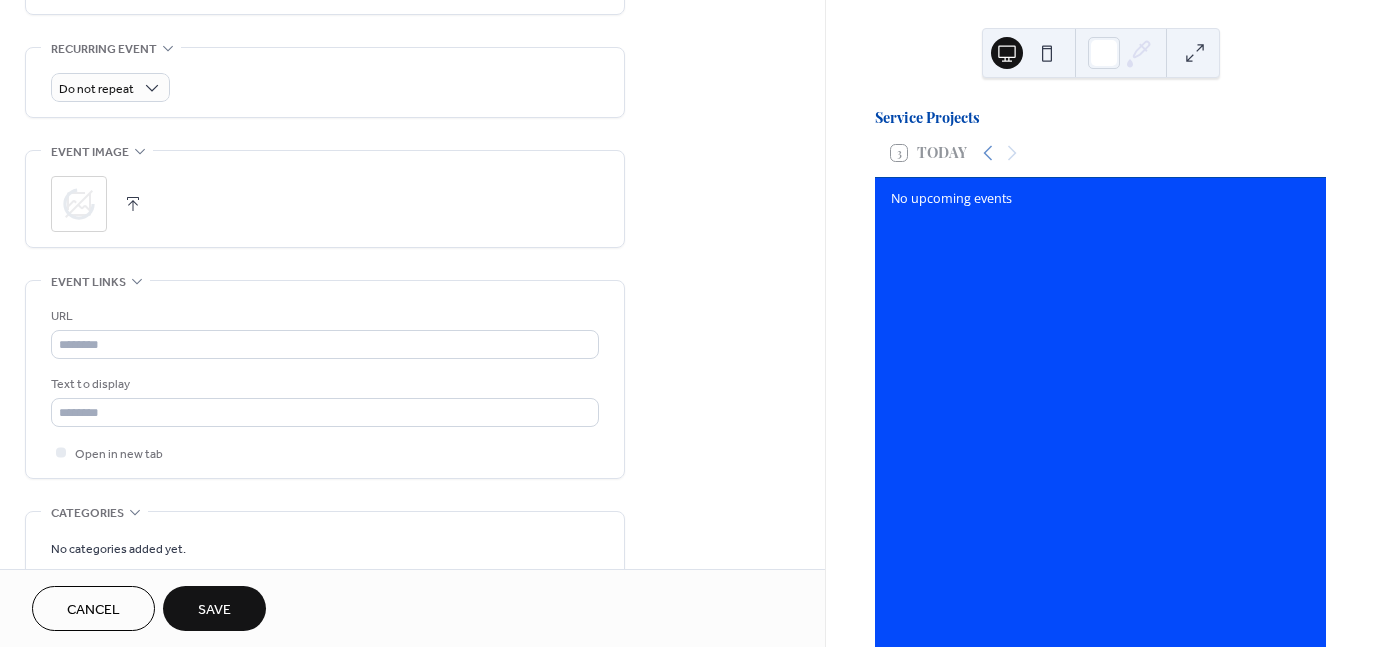 scroll, scrollTop: 983, scrollLeft: 0, axis: vertical 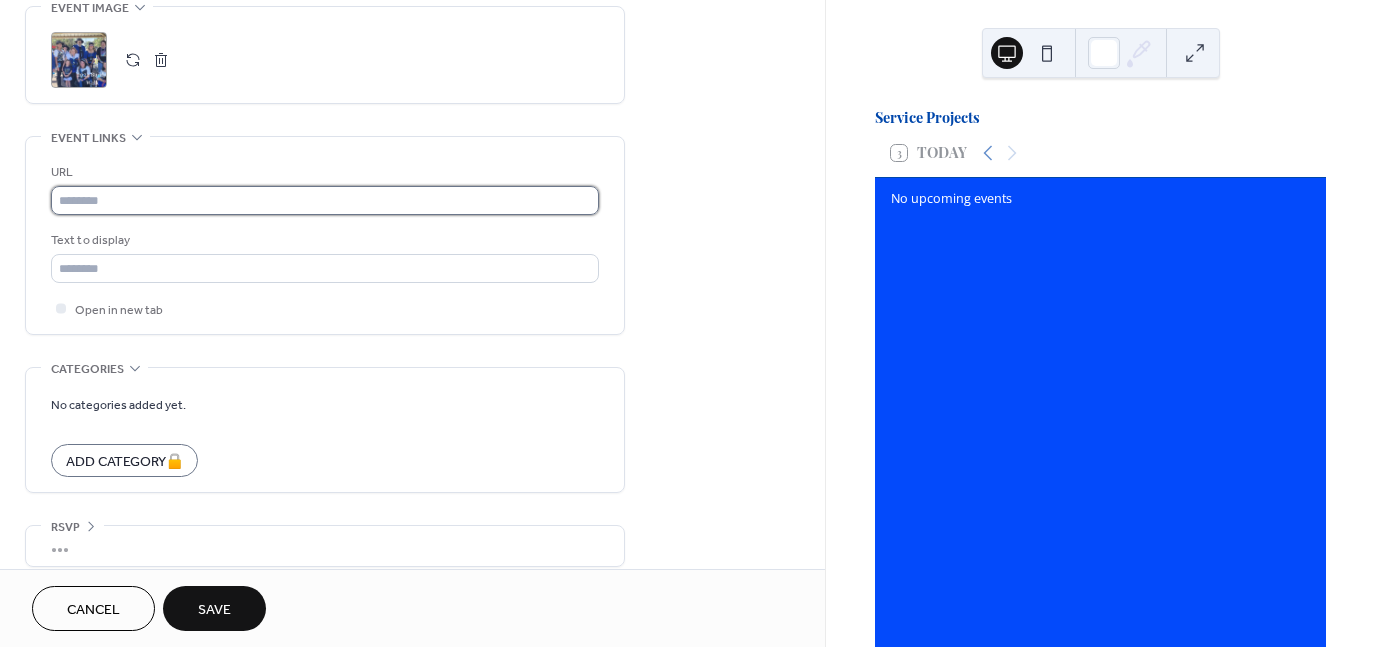 click at bounding box center (325, 200) 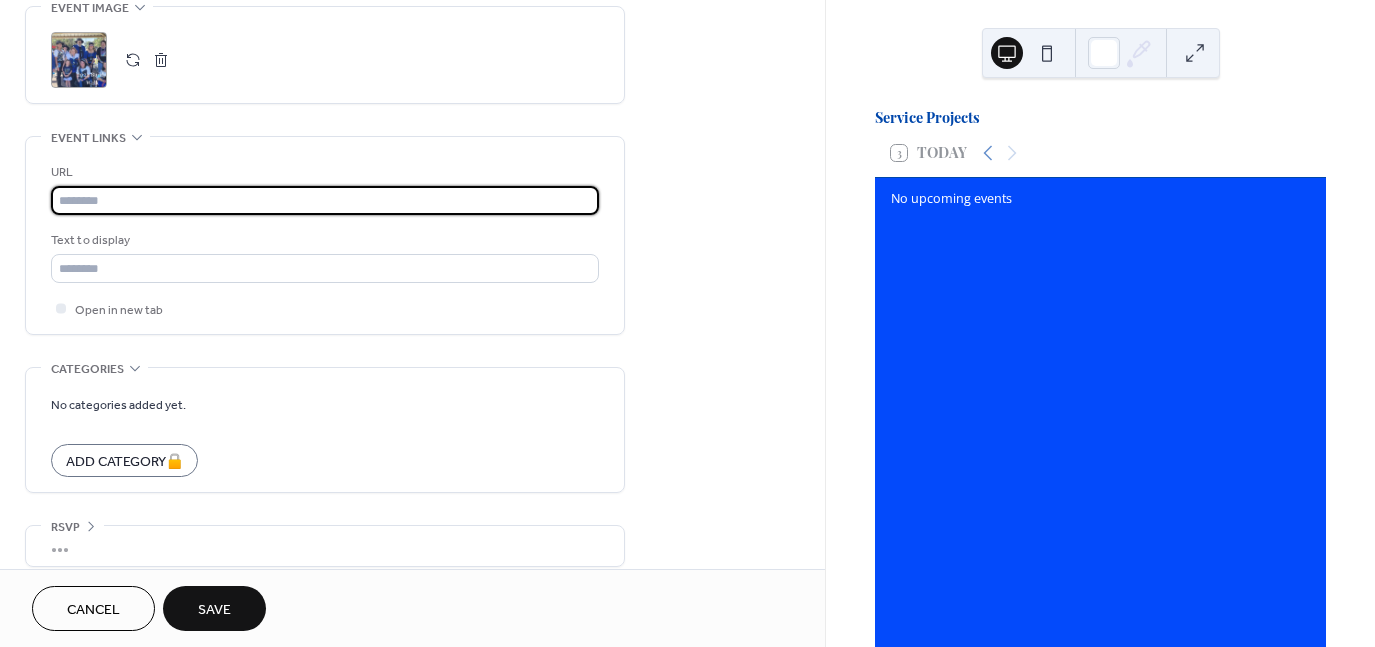paste on "**********" 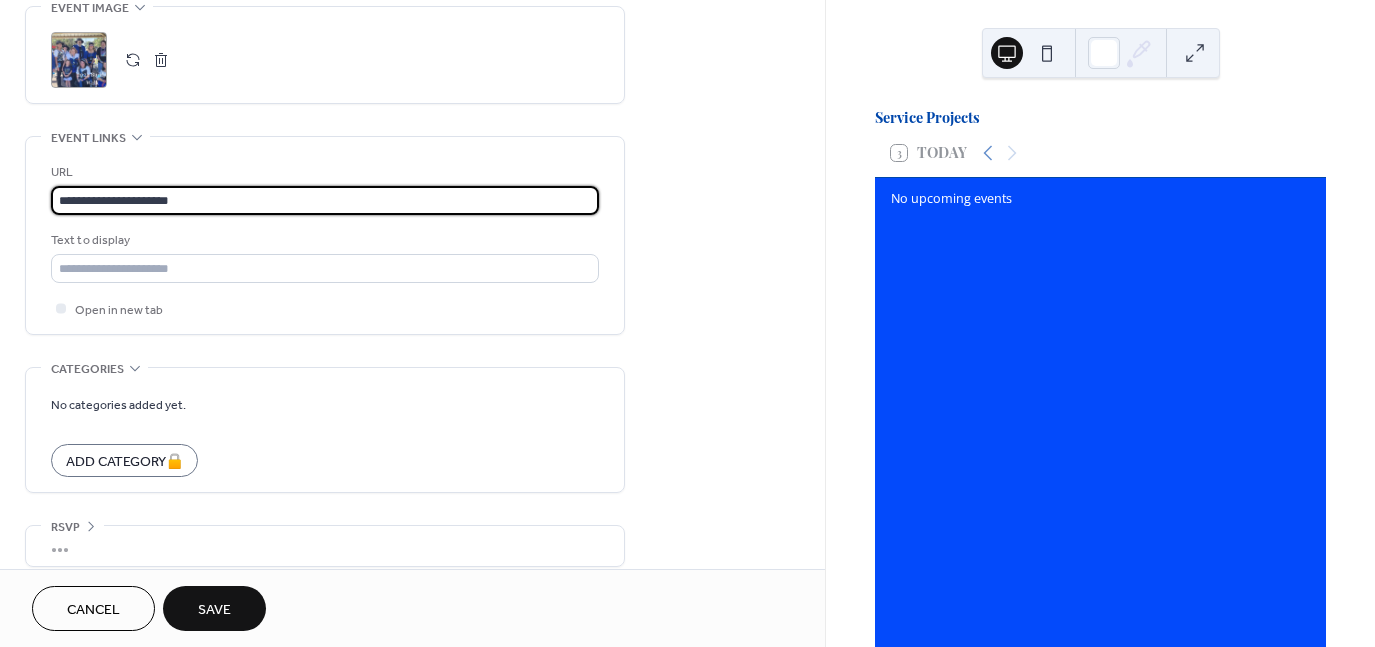 scroll, scrollTop: 998, scrollLeft: 0, axis: vertical 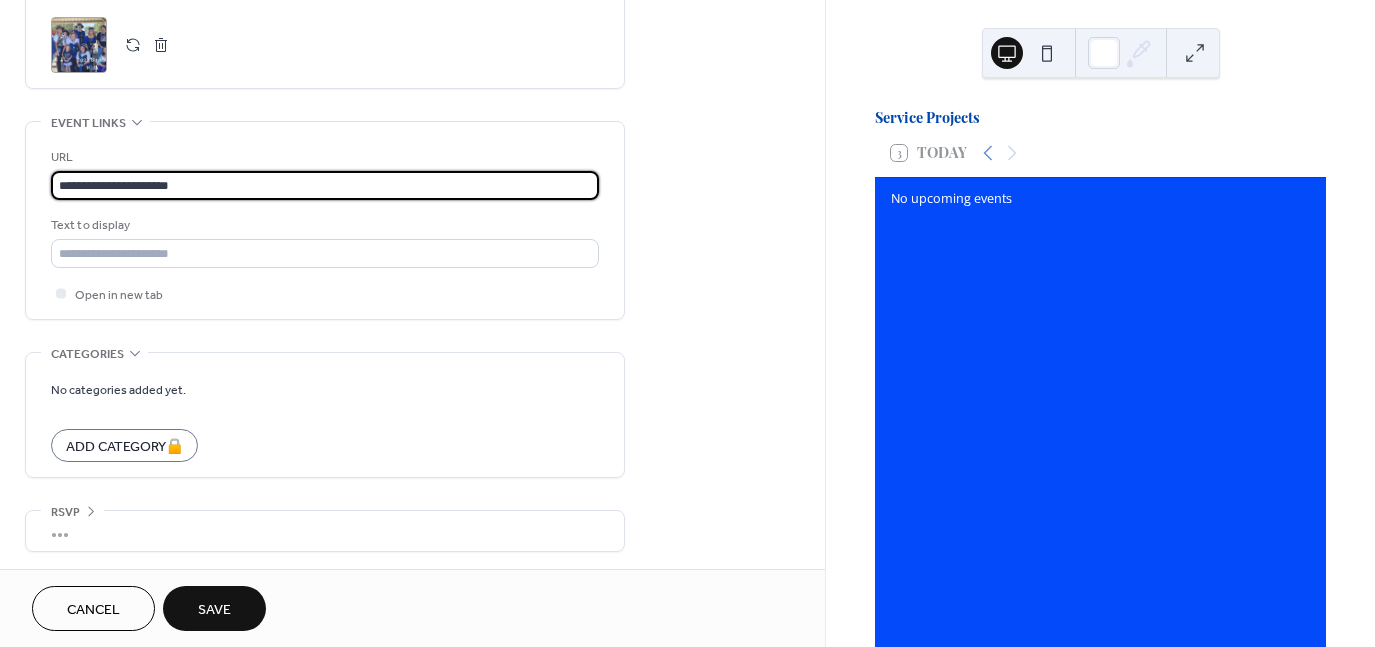 type on "**********" 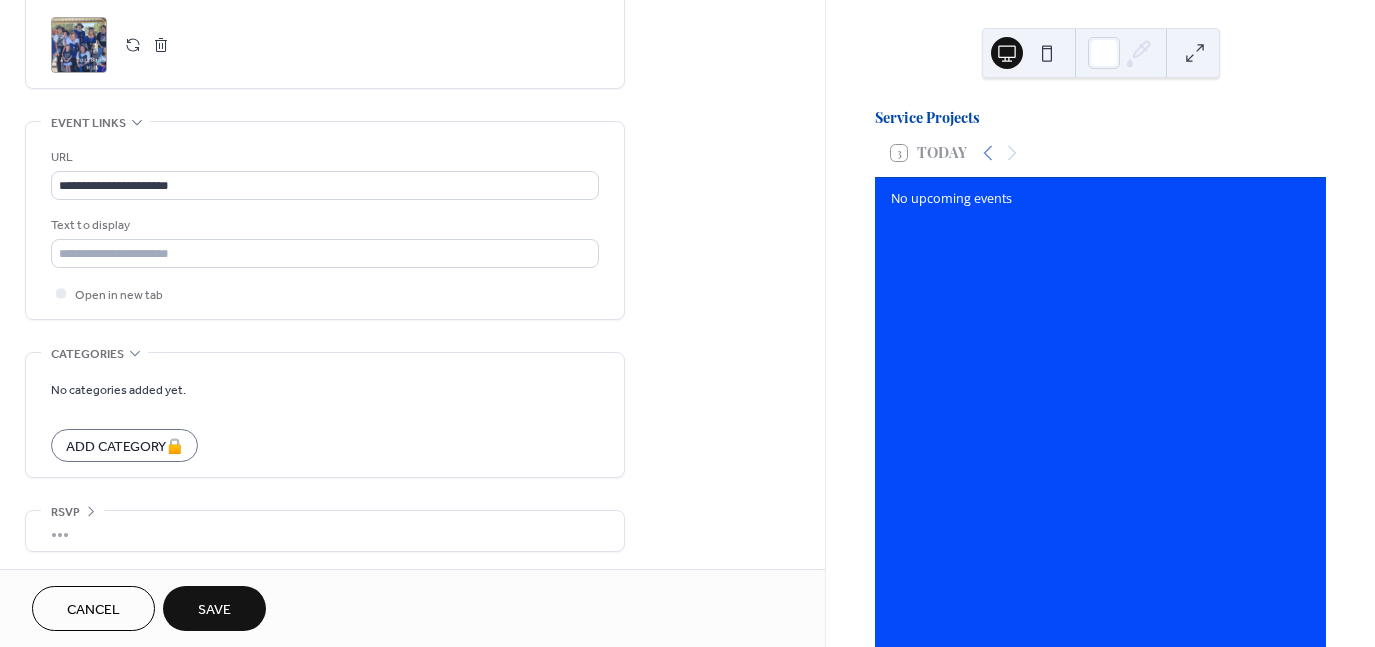 click on "Save" at bounding box center [214, 608] 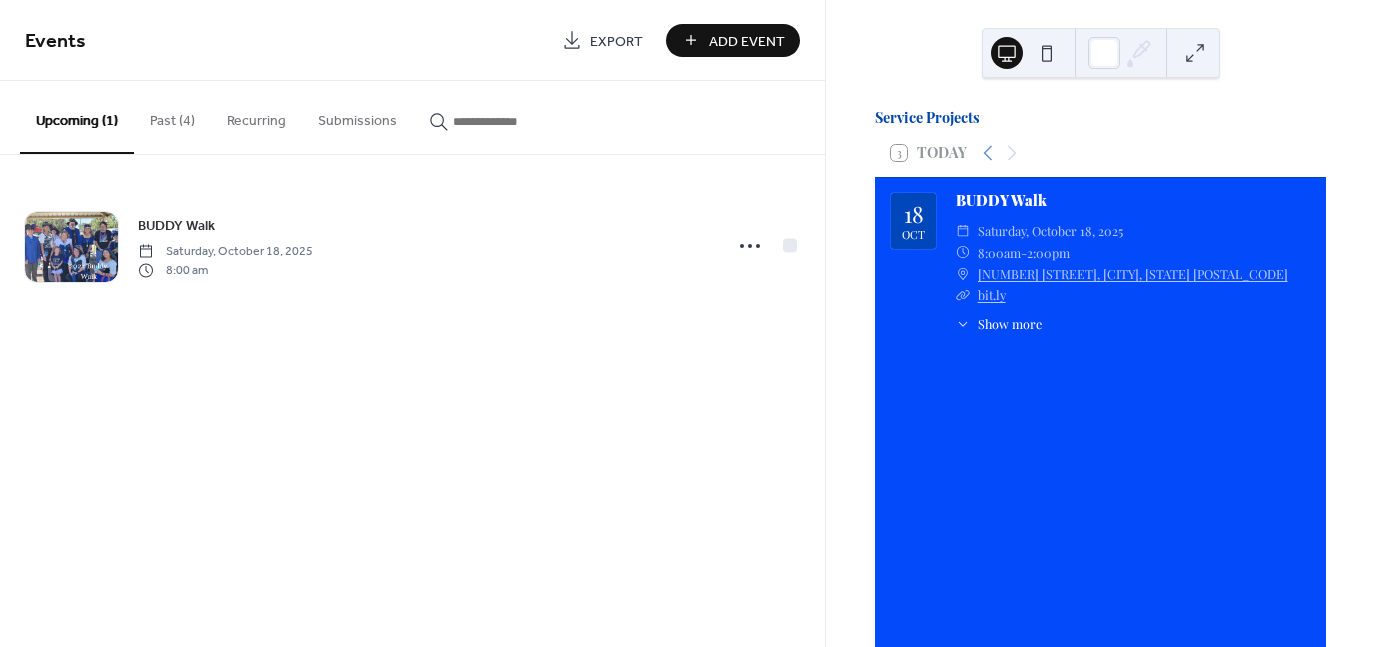 click on "Add Event" at bounding box center (747, 41) 